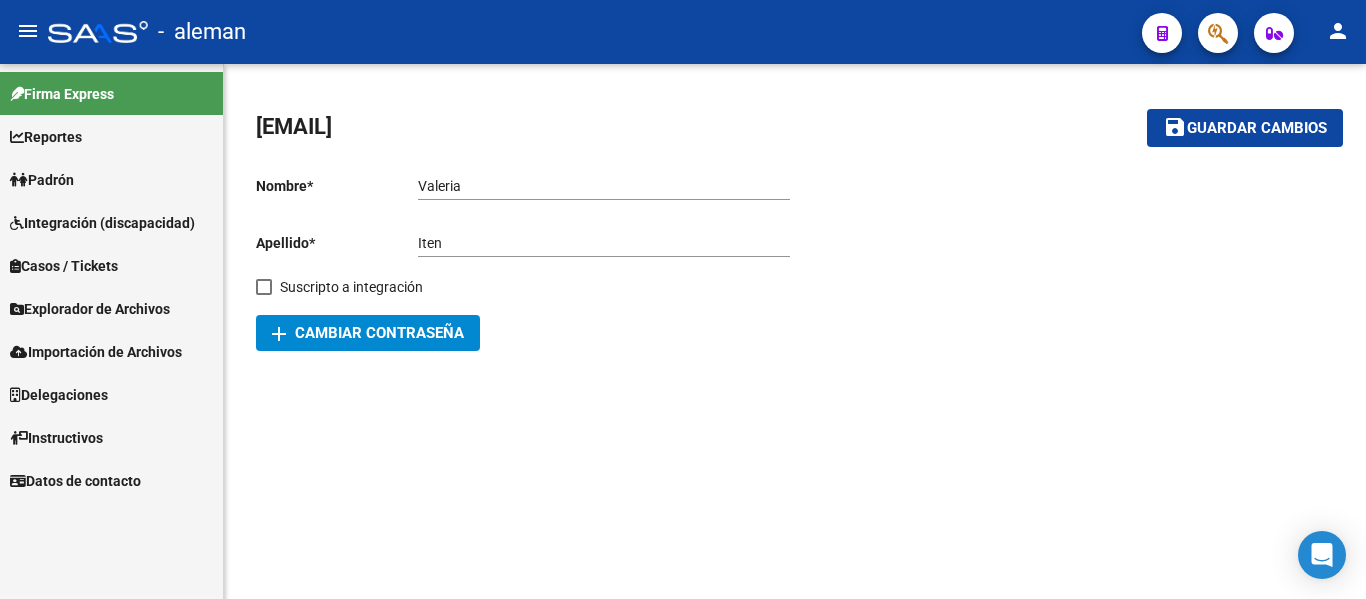scroll, scrollTop: 0, scrollLeft: 0, axis: both 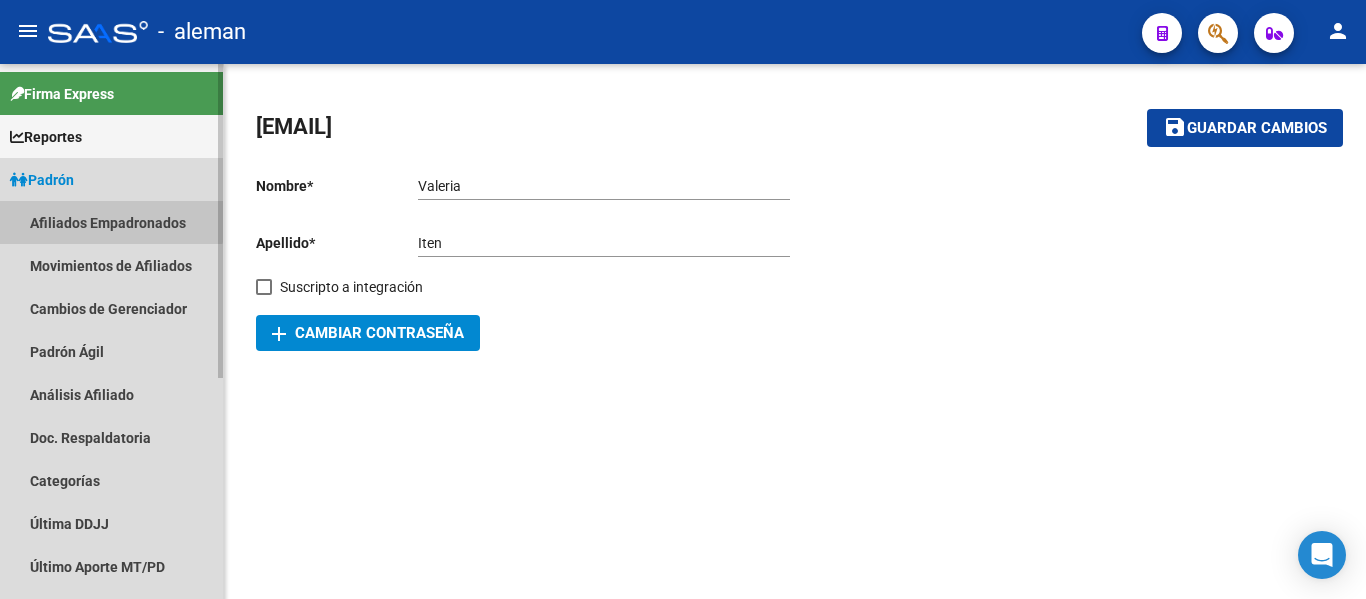 click on "Afiliados Empadronados" at bounding box center (111, 222) 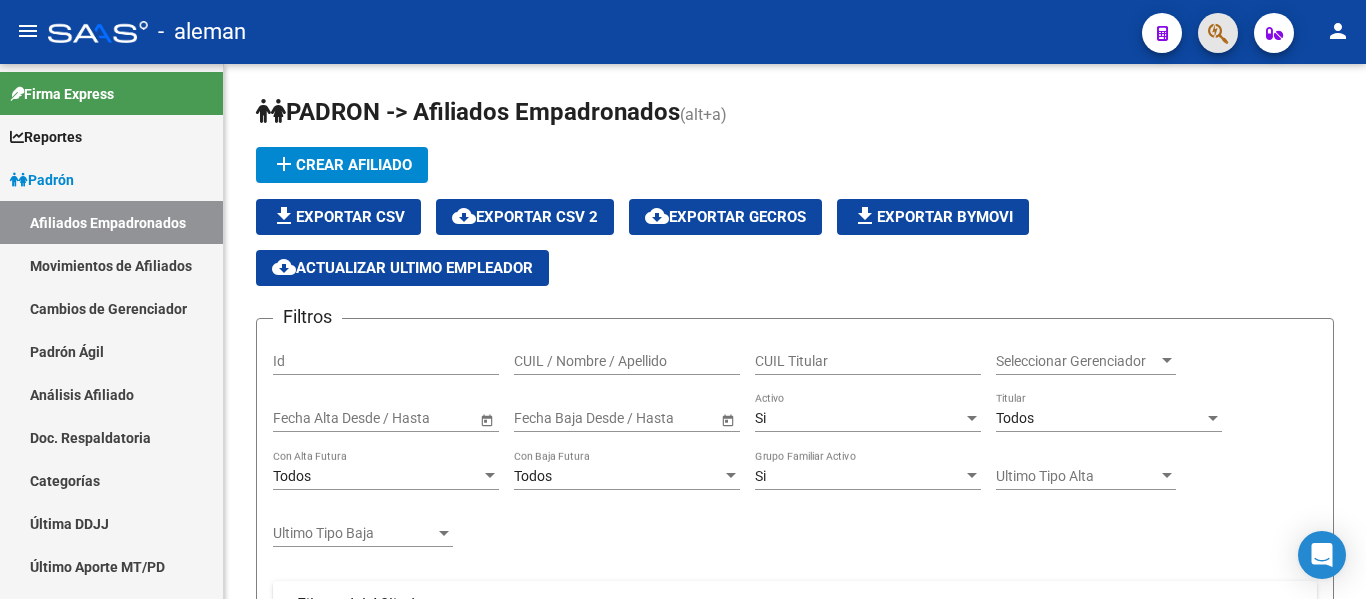 click 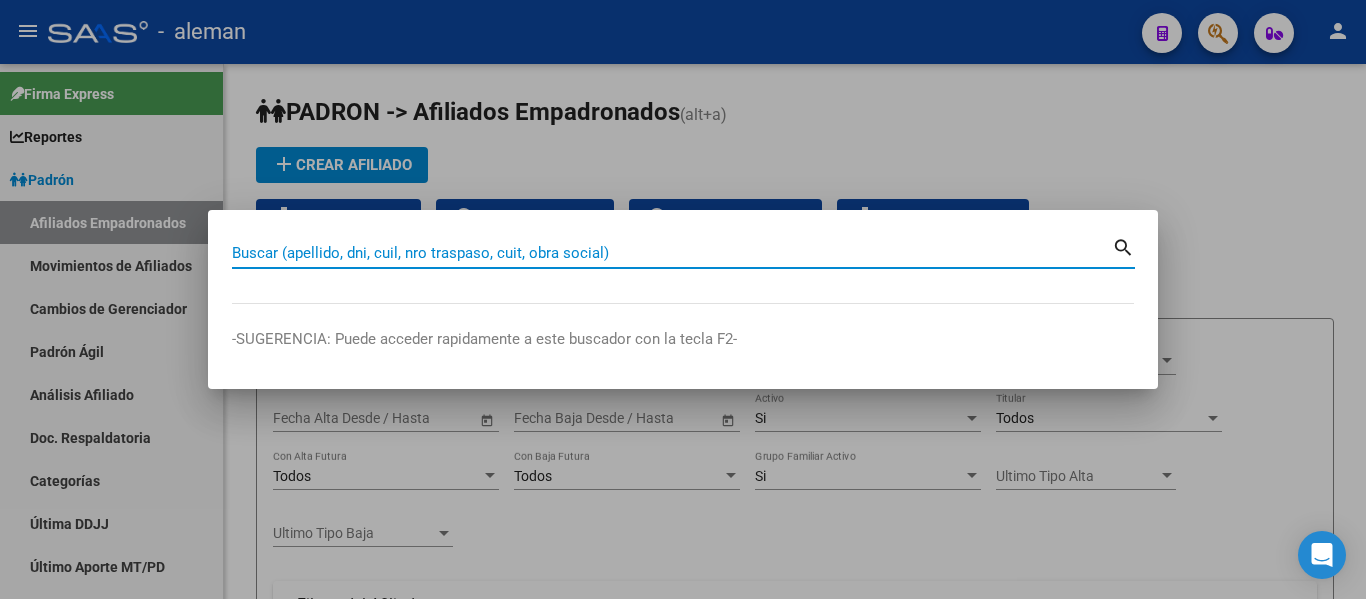 paste on "[NUMBER]" 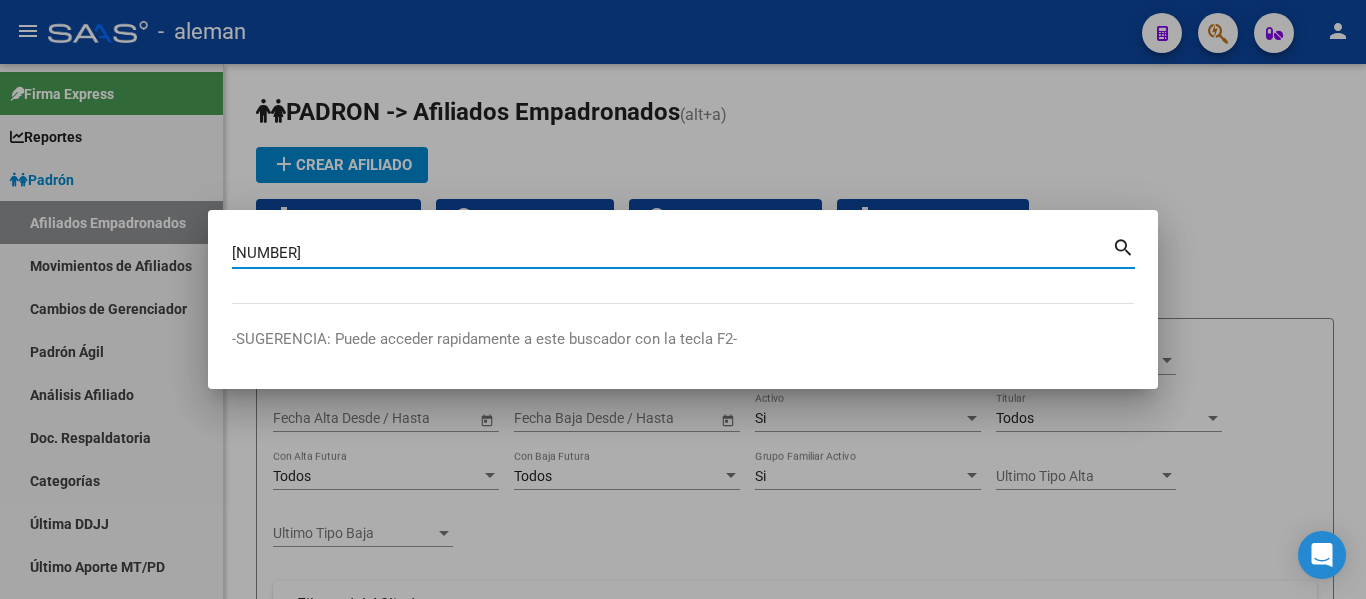 type on "[NUMBER]" 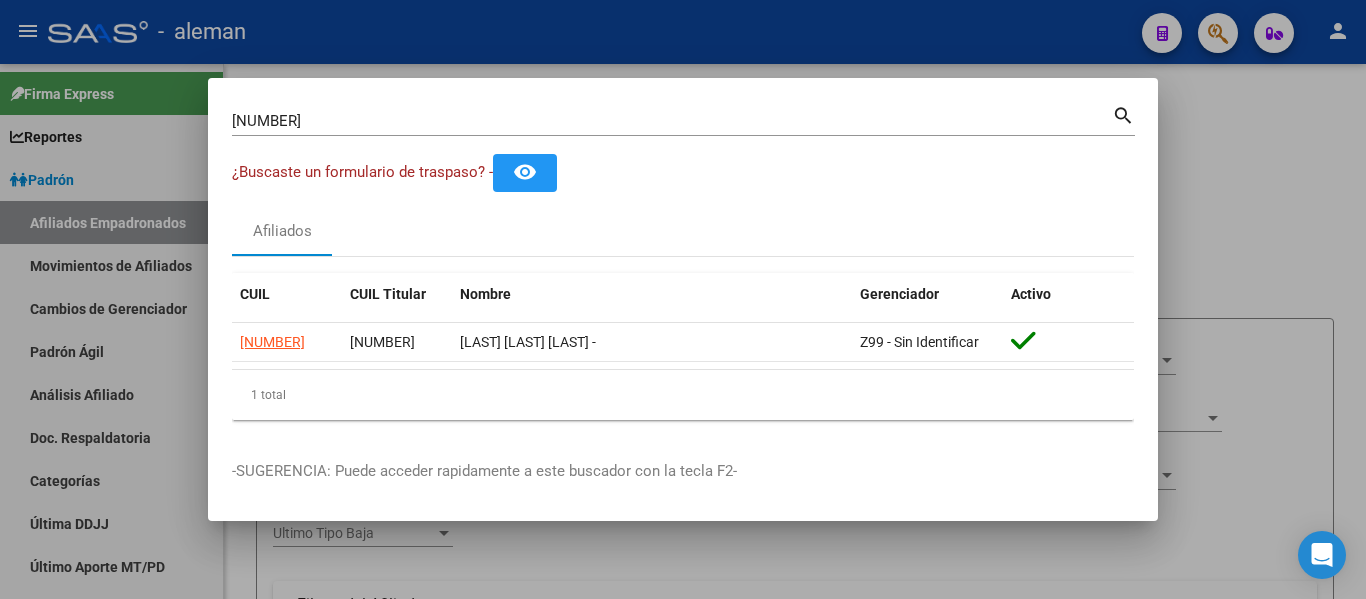 click on "[NUMBER] Buscar (apellido, dni, cuil, nro traspaso, cuit, obra social)" at bounding box center (672, 121) 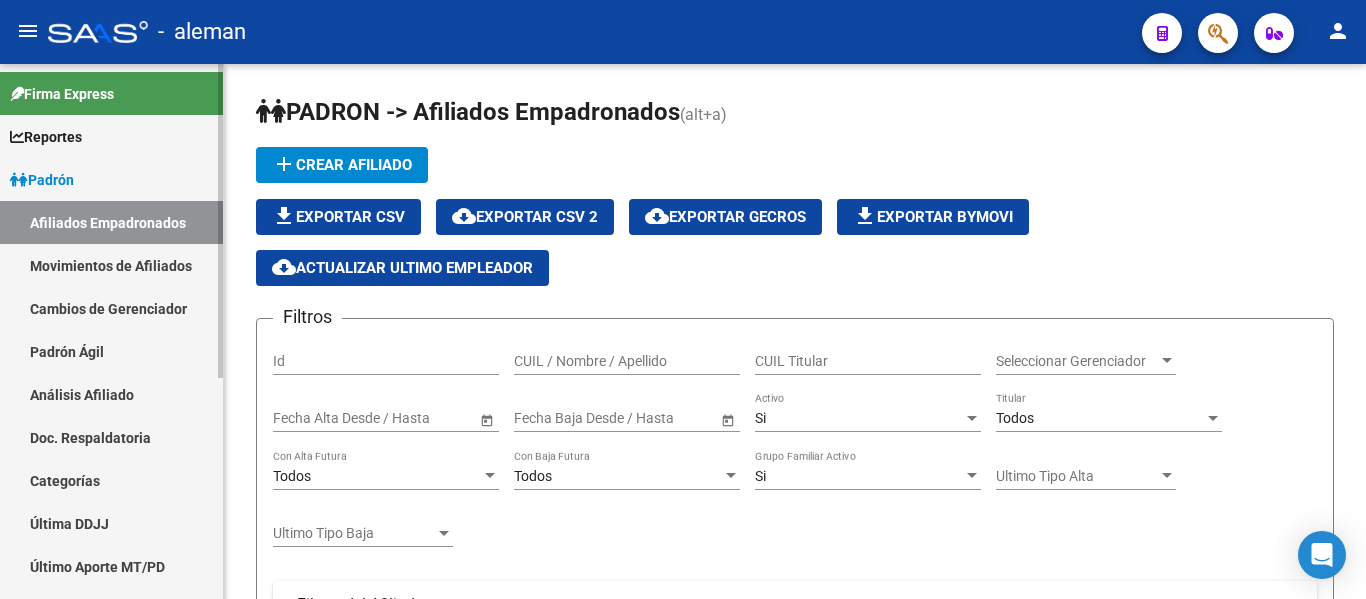click on "Movimientos de Afiliados" at bounding box center [111, 265] 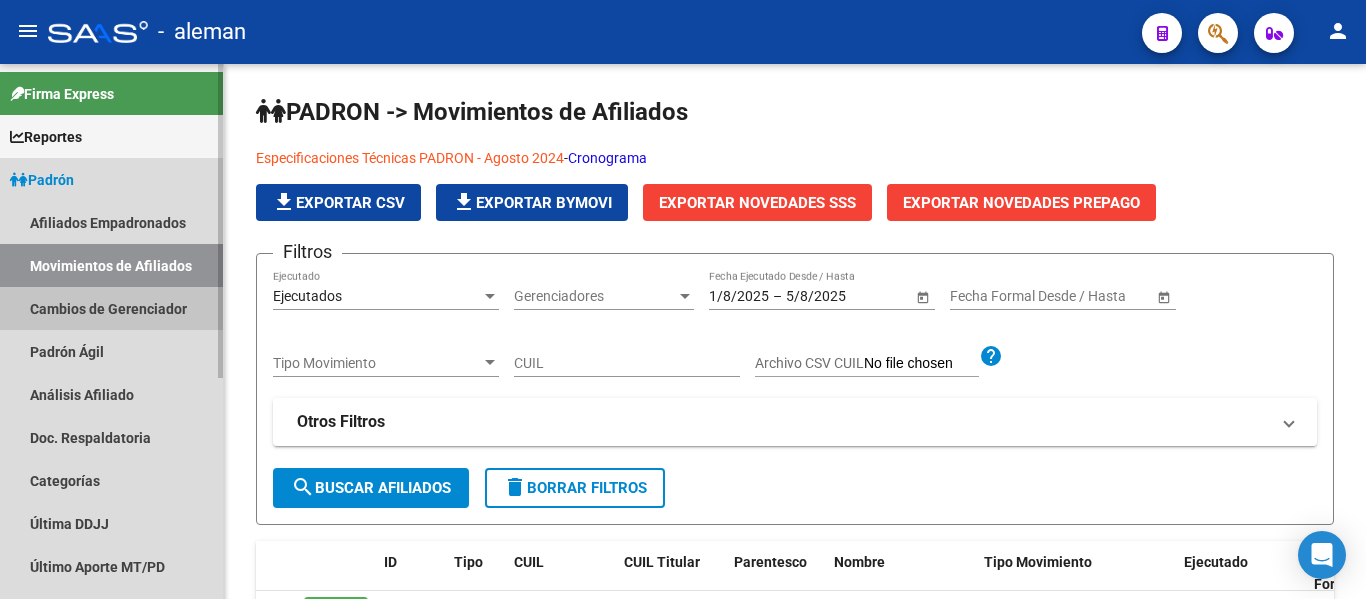 click on "Cambios de Gerenciador" at bounding box center [111, 308] 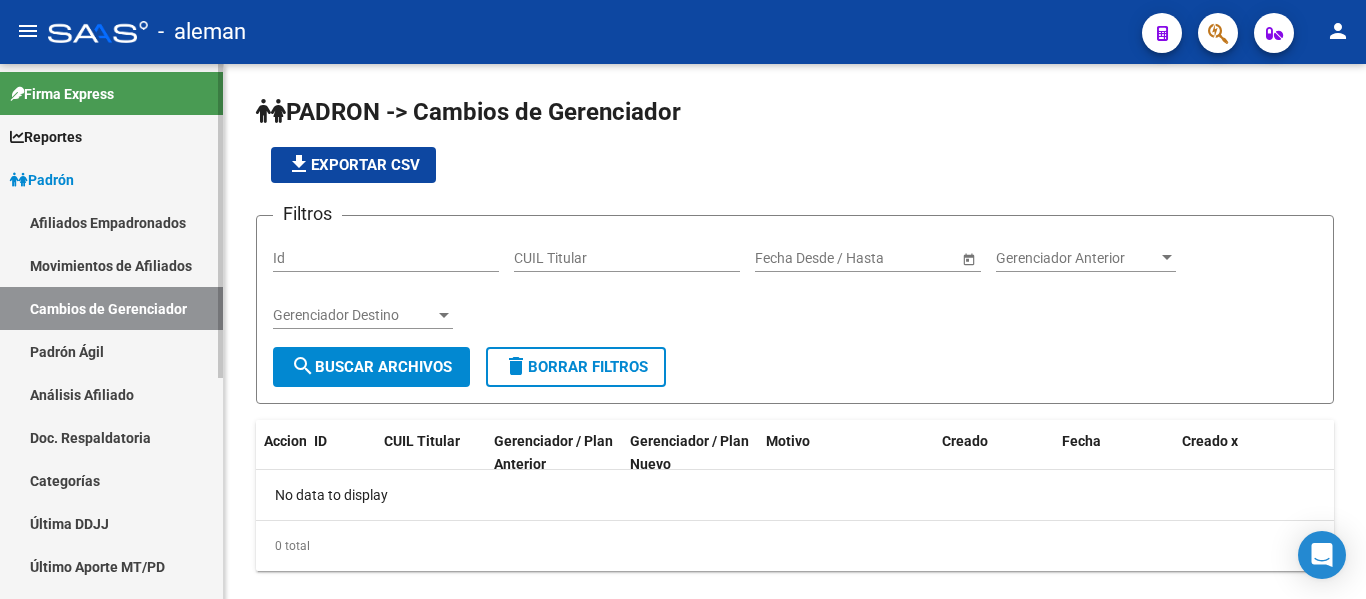 scroll, scrollTop: 167, scrollLeft: 0, axis: vertical 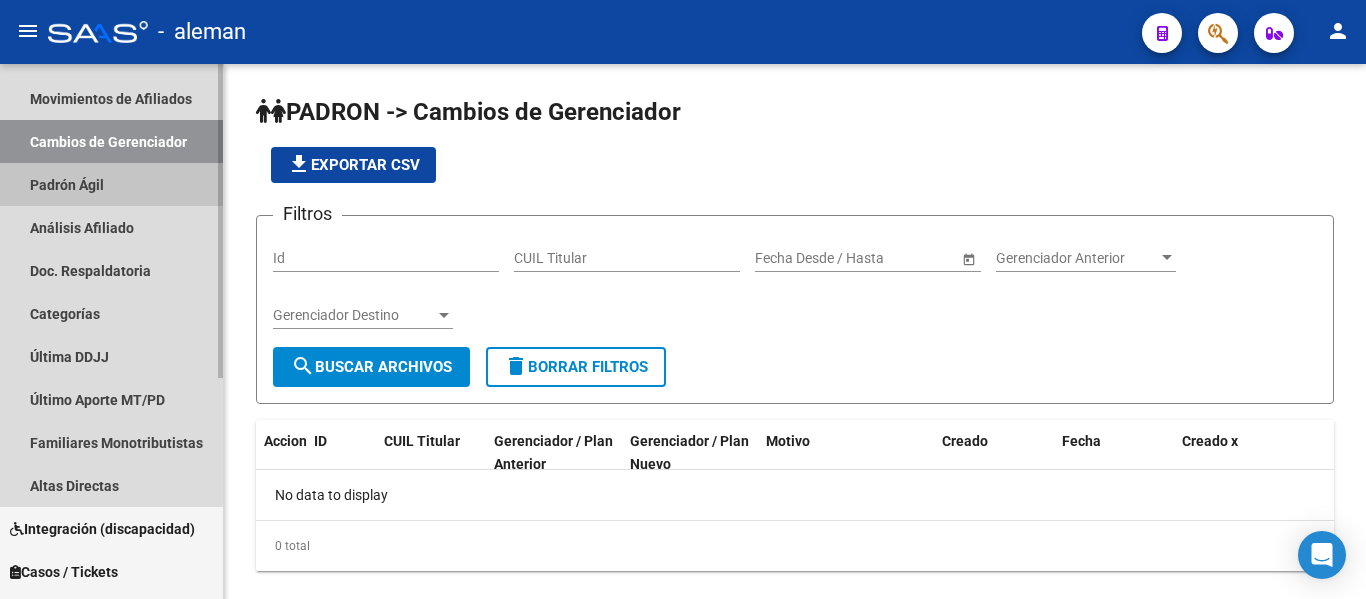 click on "Padrón Ágil" at bounding box center [111, 184] 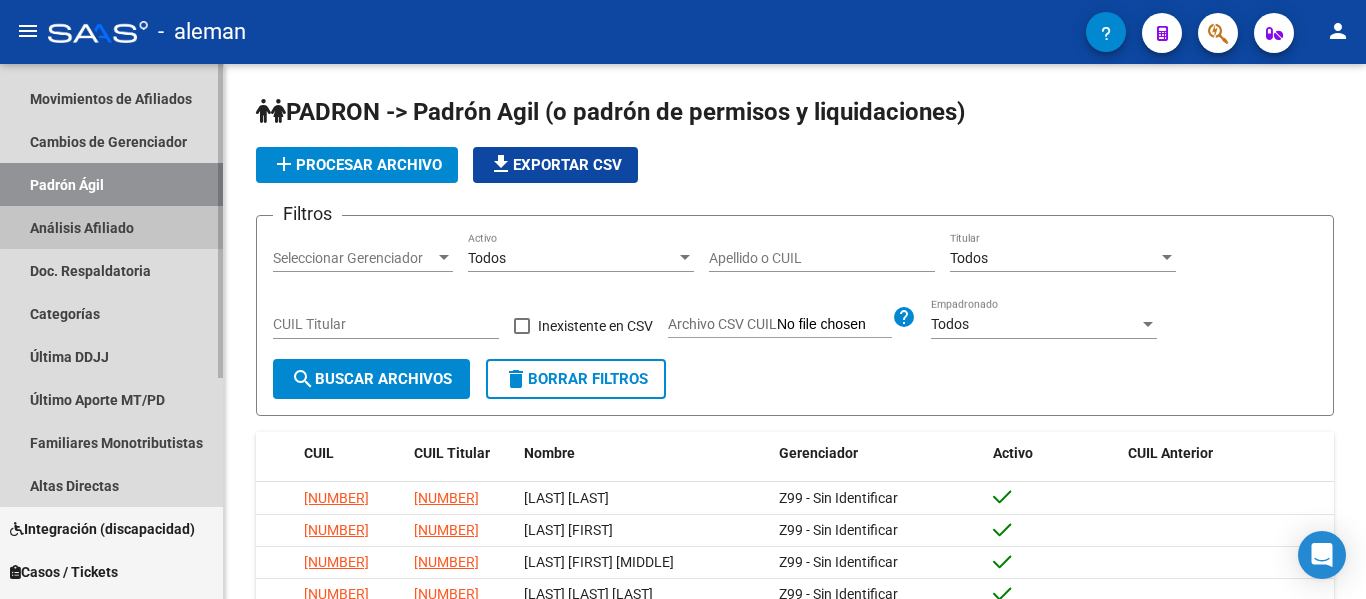 click on "Análisis Afiliado" at bounding box center (111, 227) 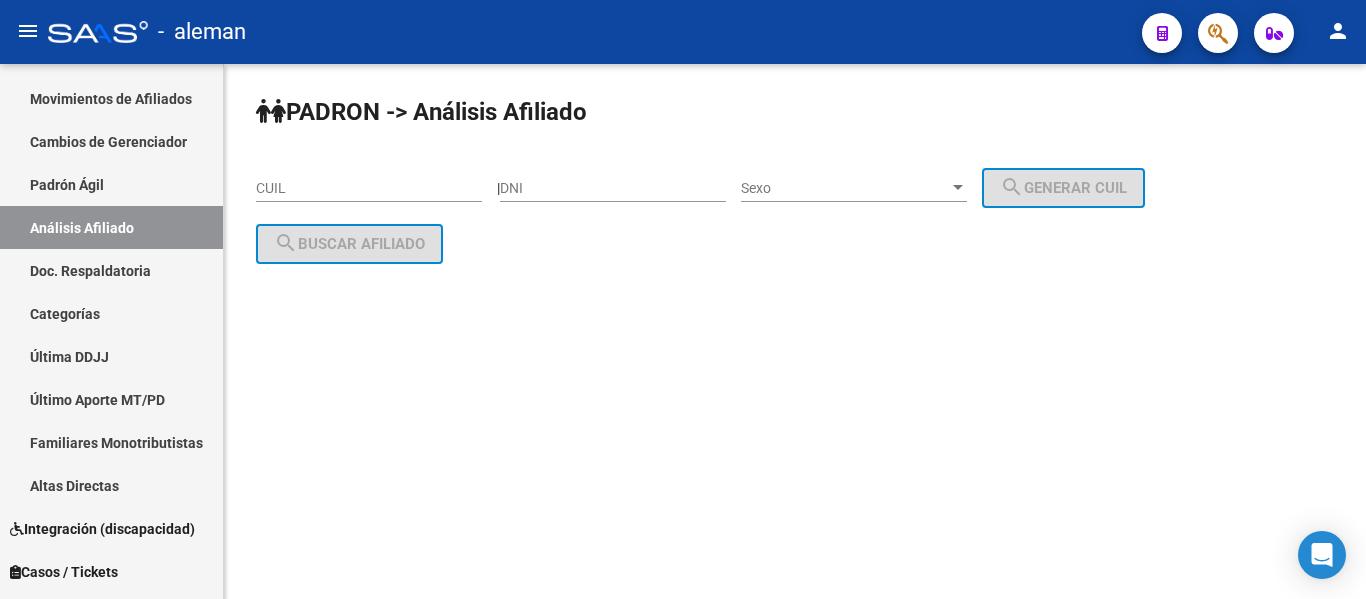 click on "CUIL" 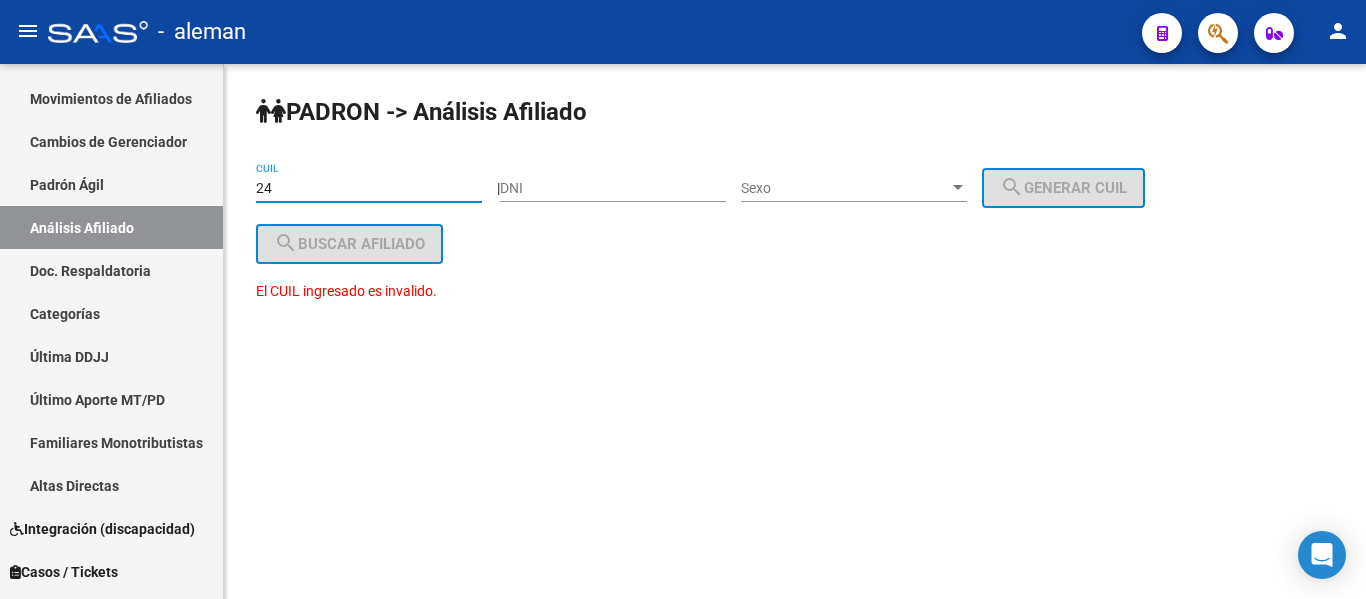 type on "2" 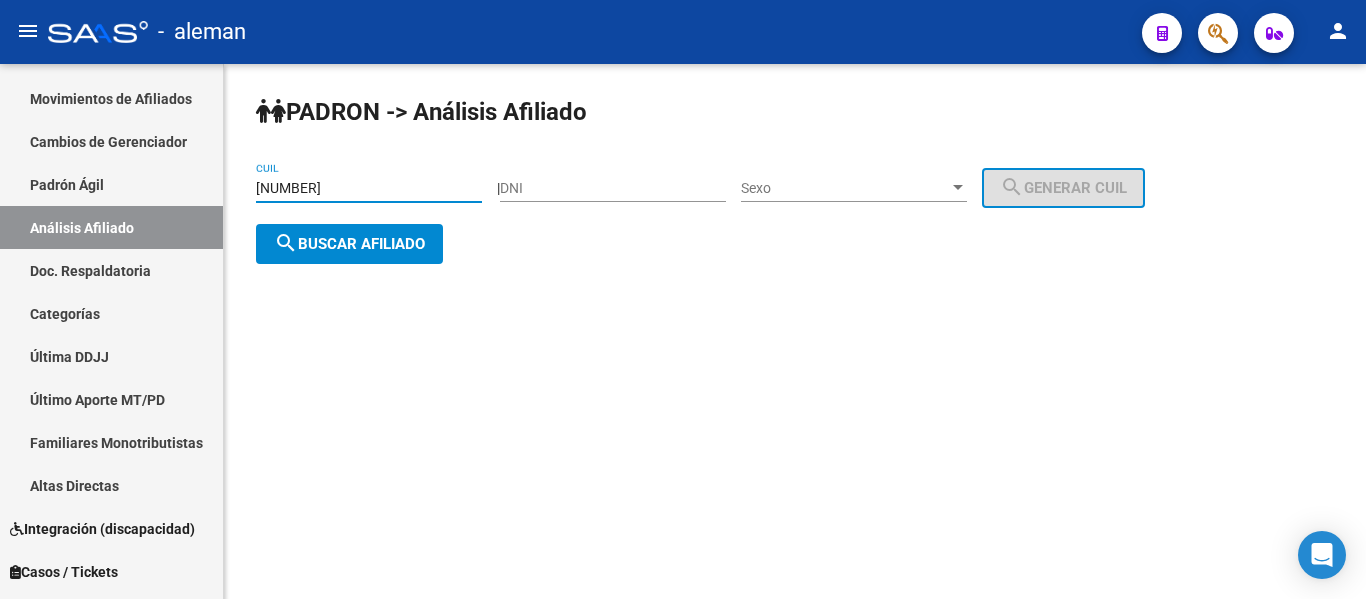 type on "[NUMBER]" 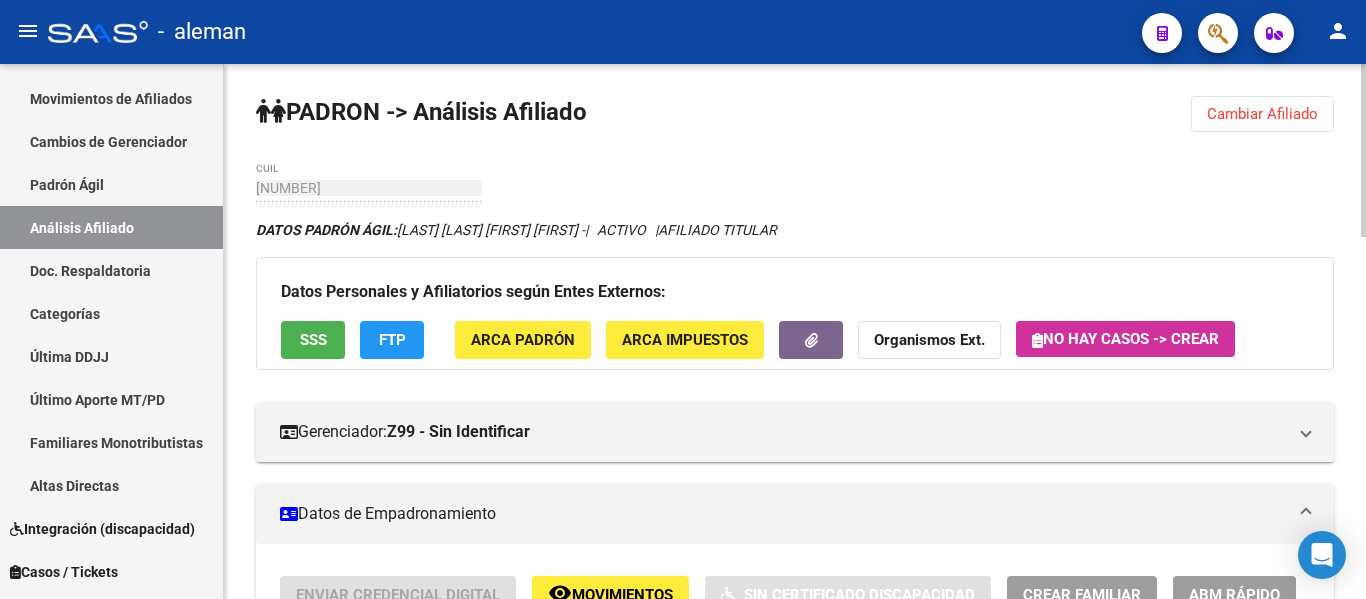 scroll, scrollTop: 333, scrollLeft: 0, axis: vertical 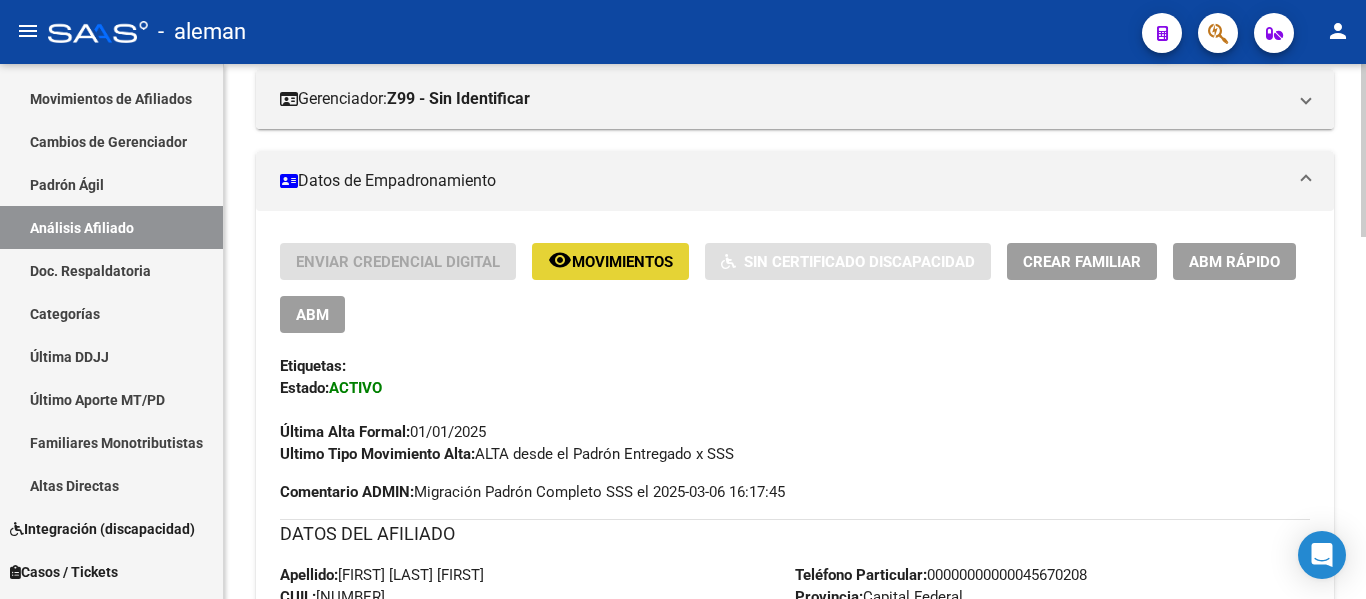 click on "Movimientos" 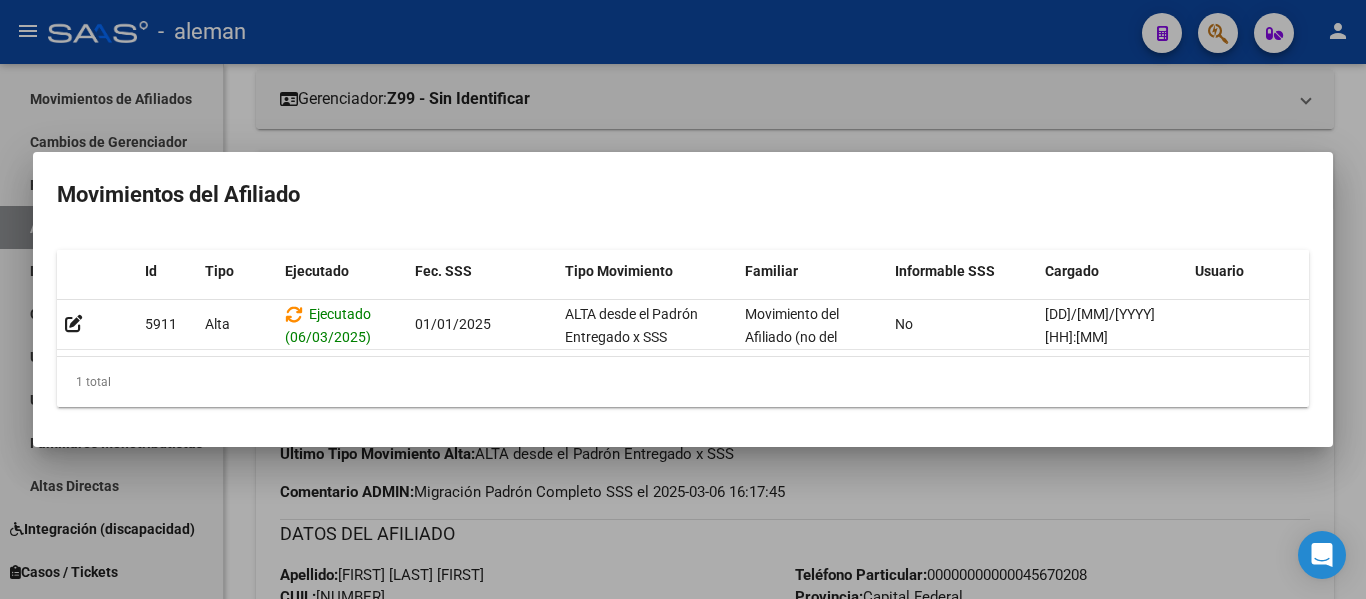 click at bounding box center (683, 299) 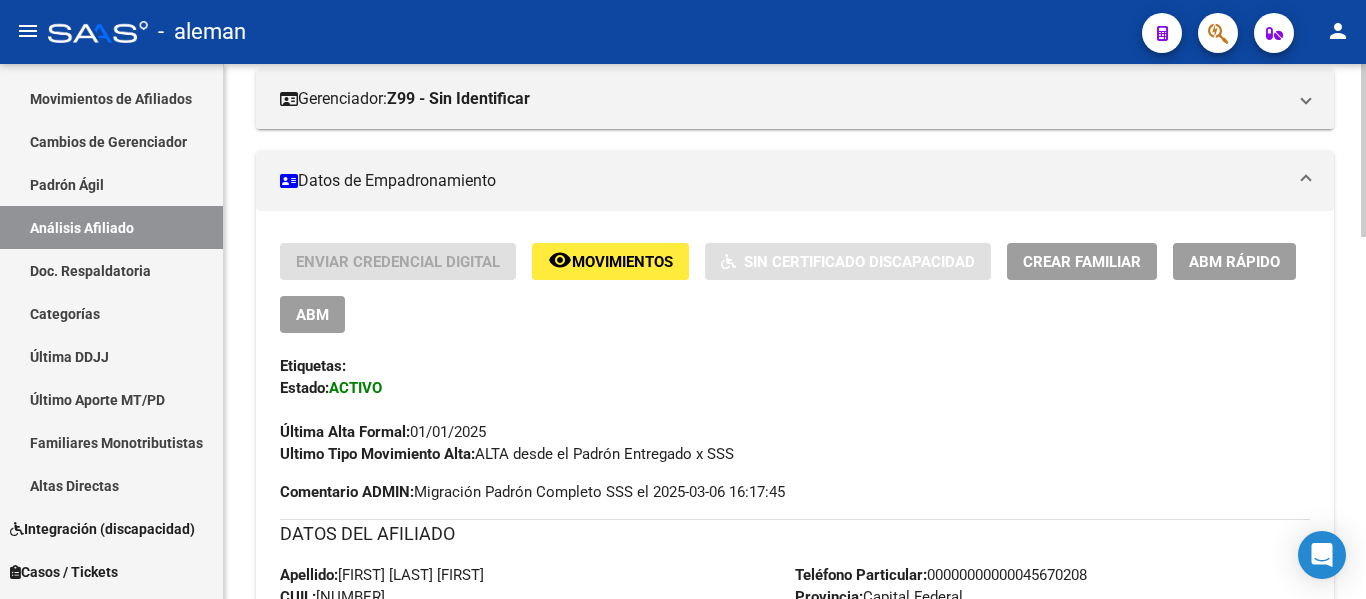 scroll, scrollTop: 0, scrollLeft: 0, axis: both 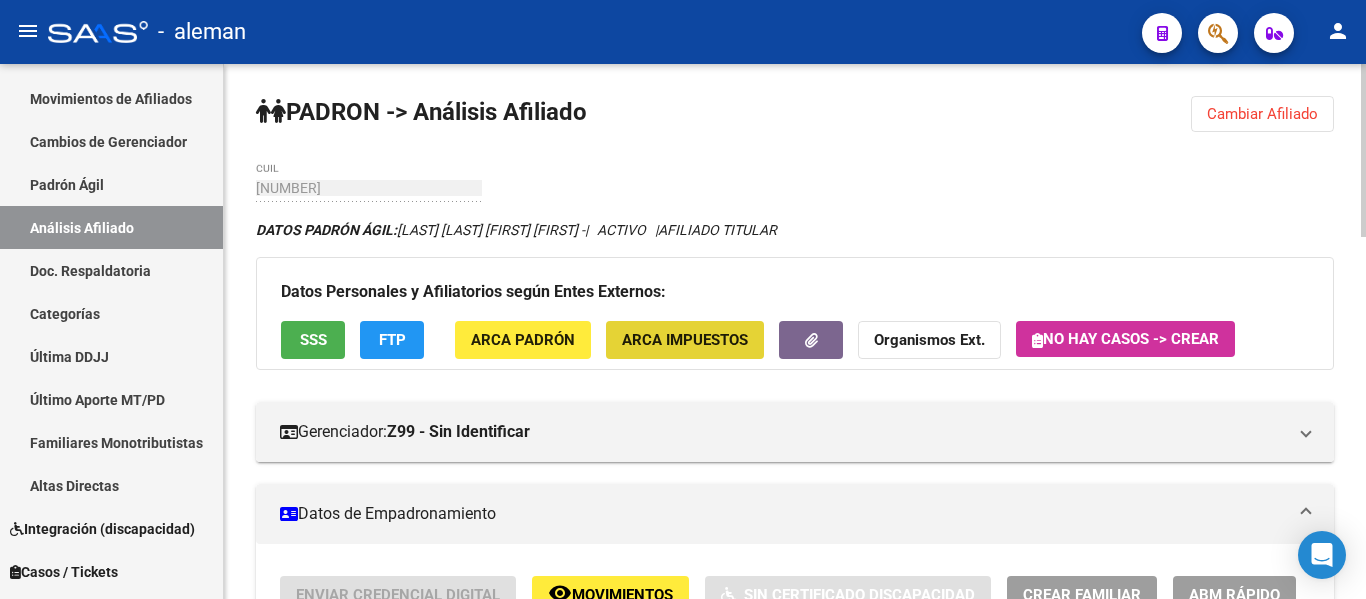 click on "ARCA Impuestos" 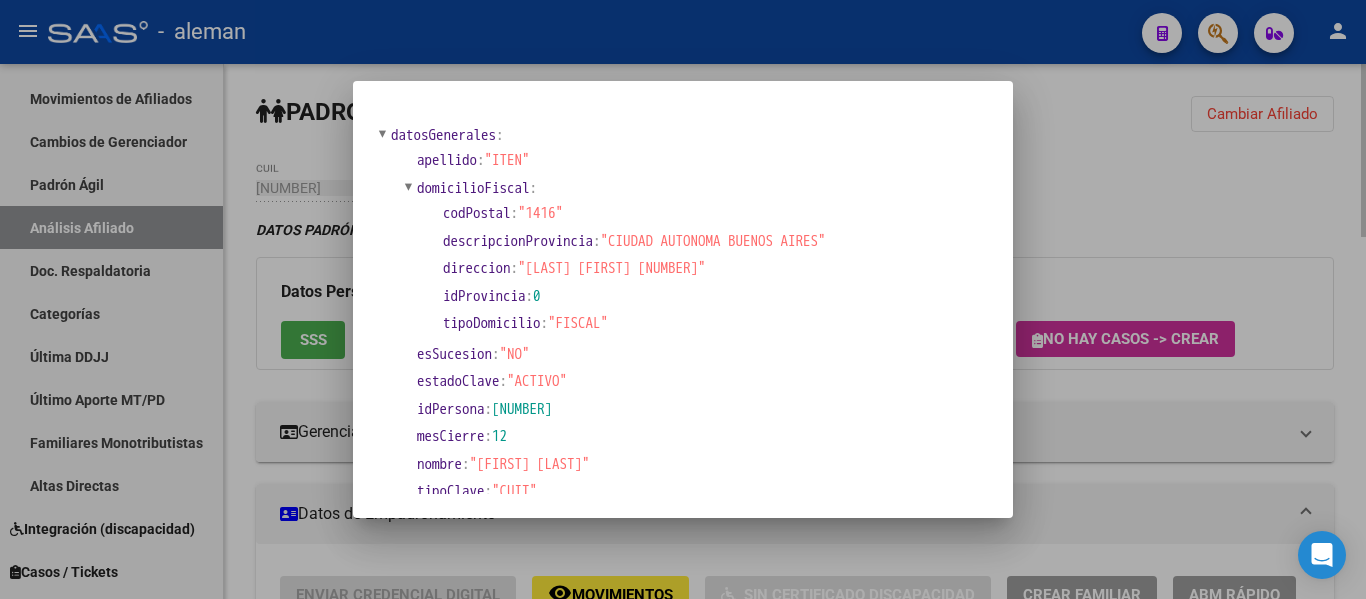 scroll, scrollTop: 181, scrollLeft: 0, axis: vertical 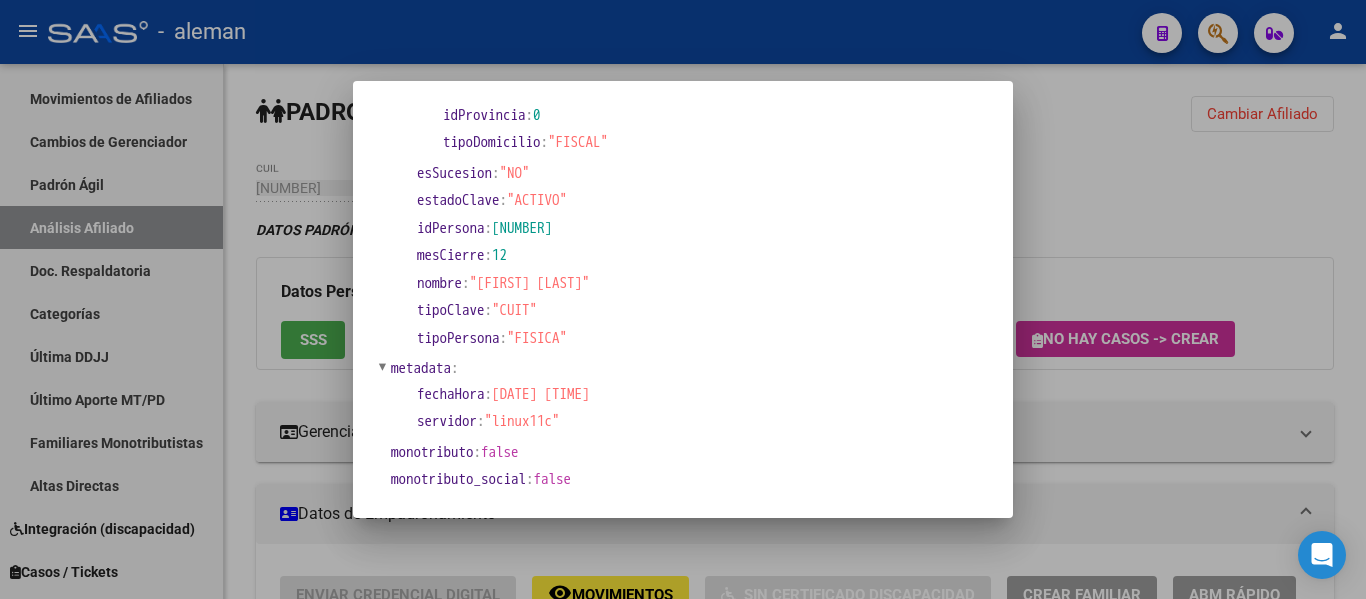 click at bounding box center [683, 299] 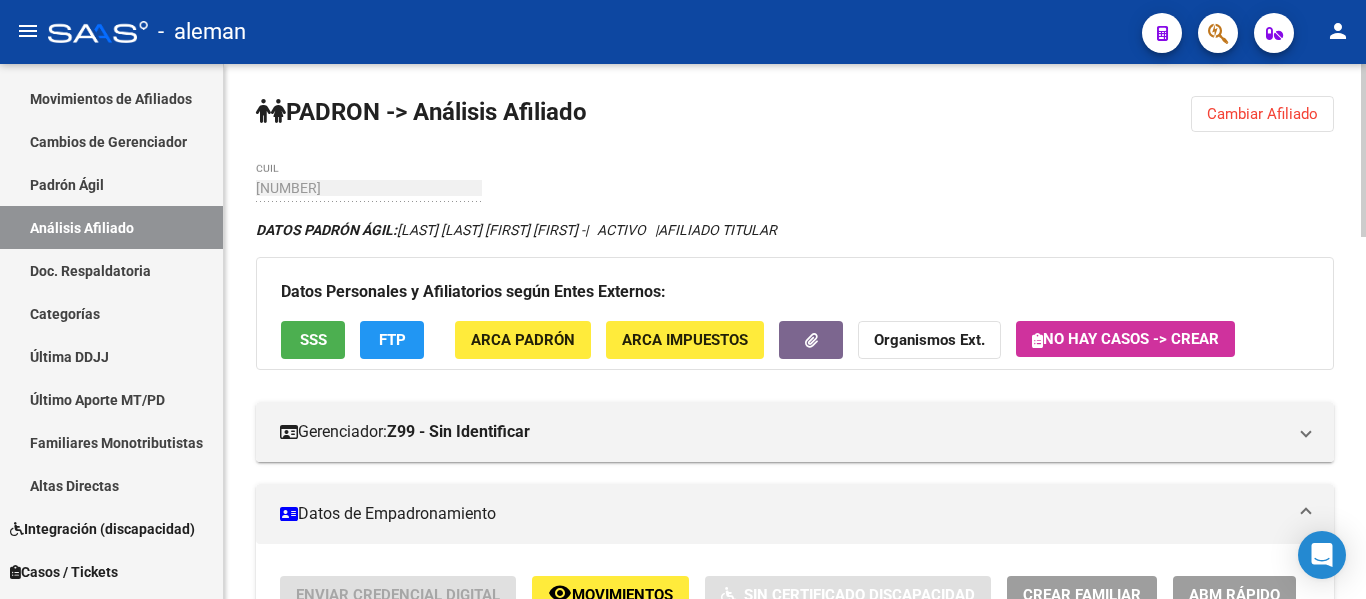 click on "ARCA Padrón" 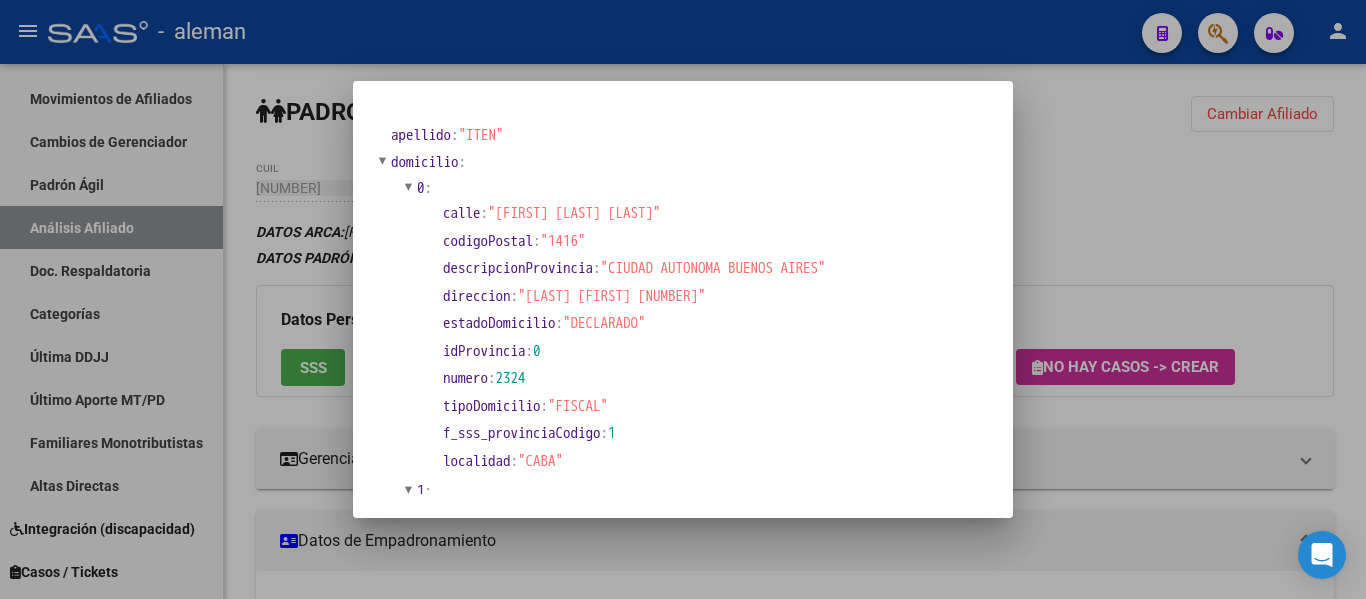 click at bounding box center [683, 299] 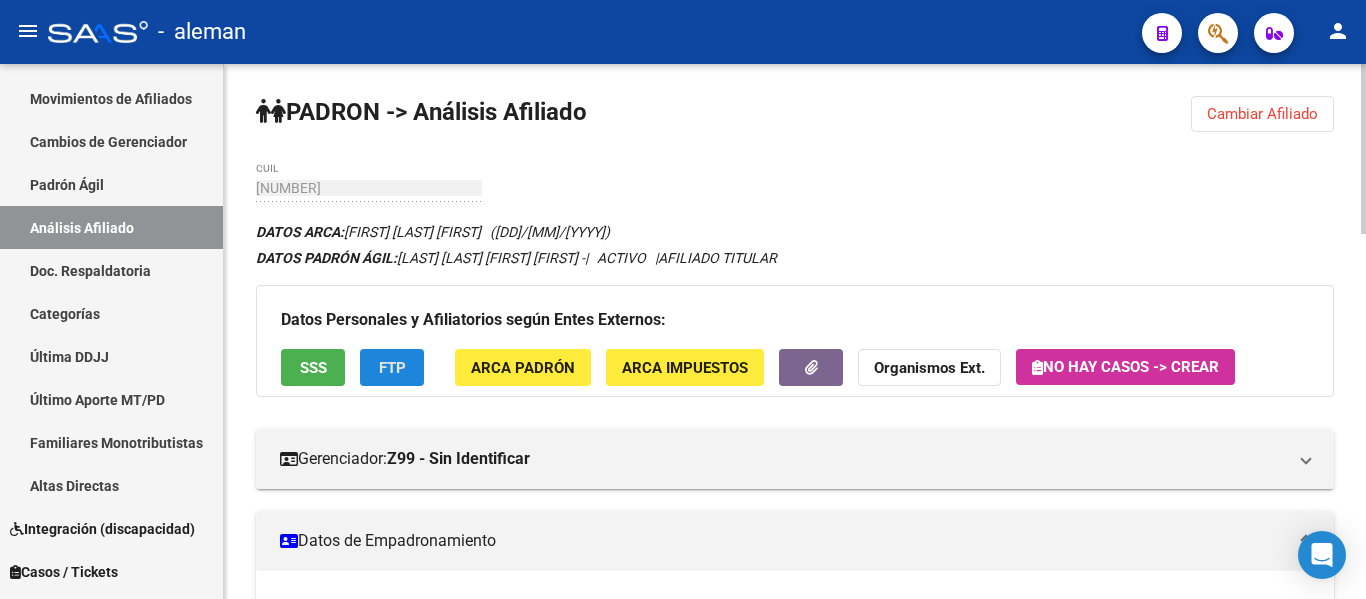 click on "FTP" 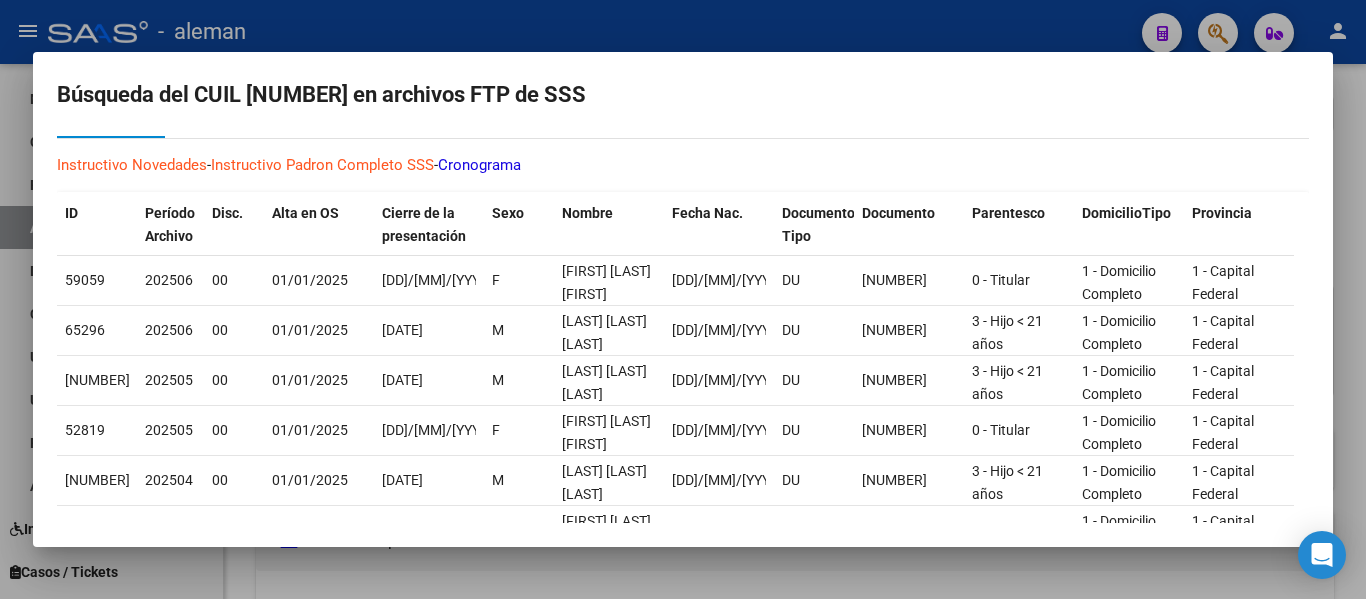 scroll, scrollTop: 49, scrollLeft: 0, axis: vertical 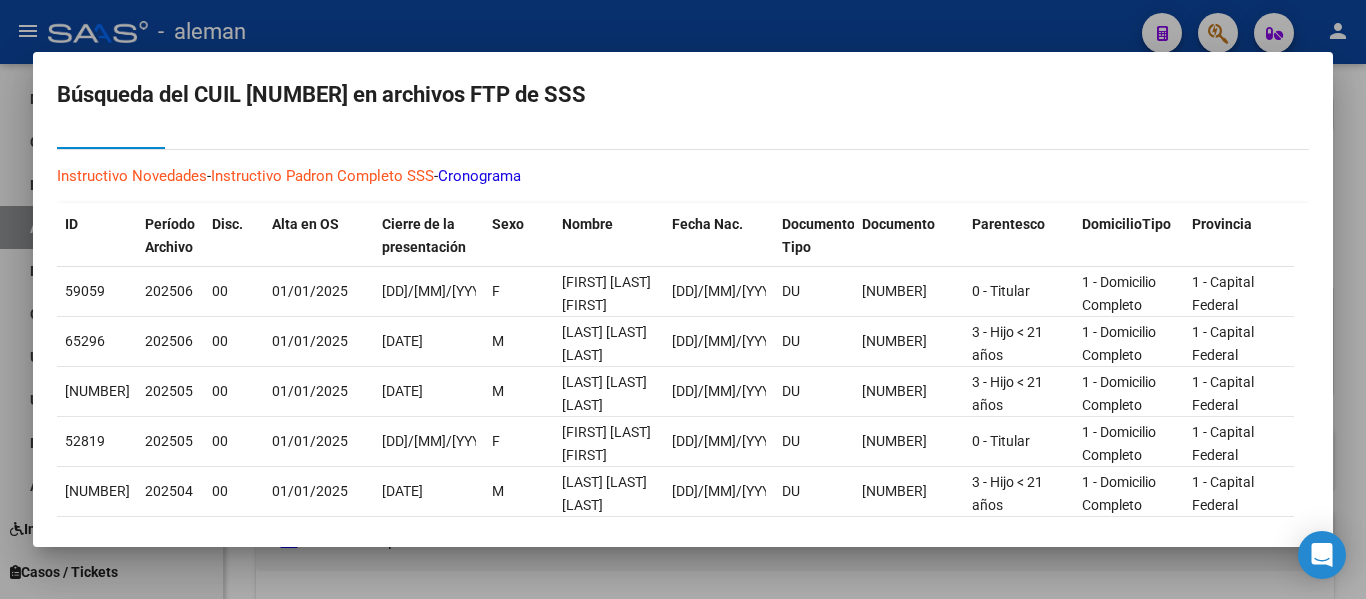 click at bounding box center (683, 299) 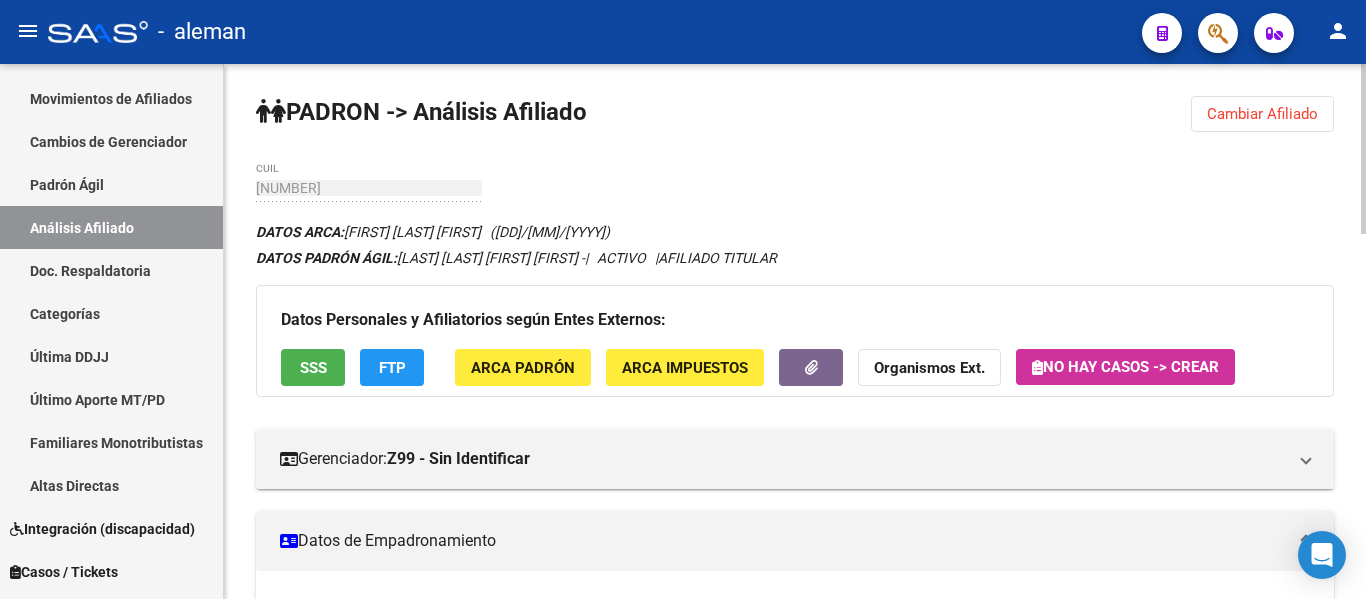 click on "SSS" 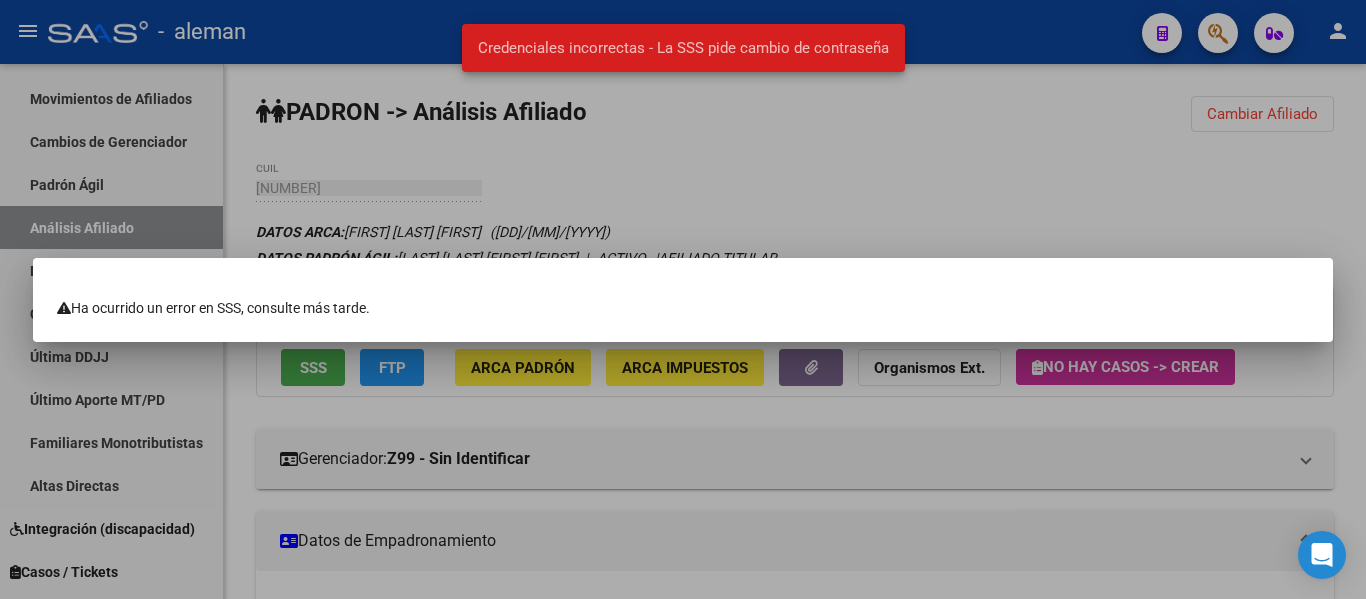 click at bounding box center [683, 299] 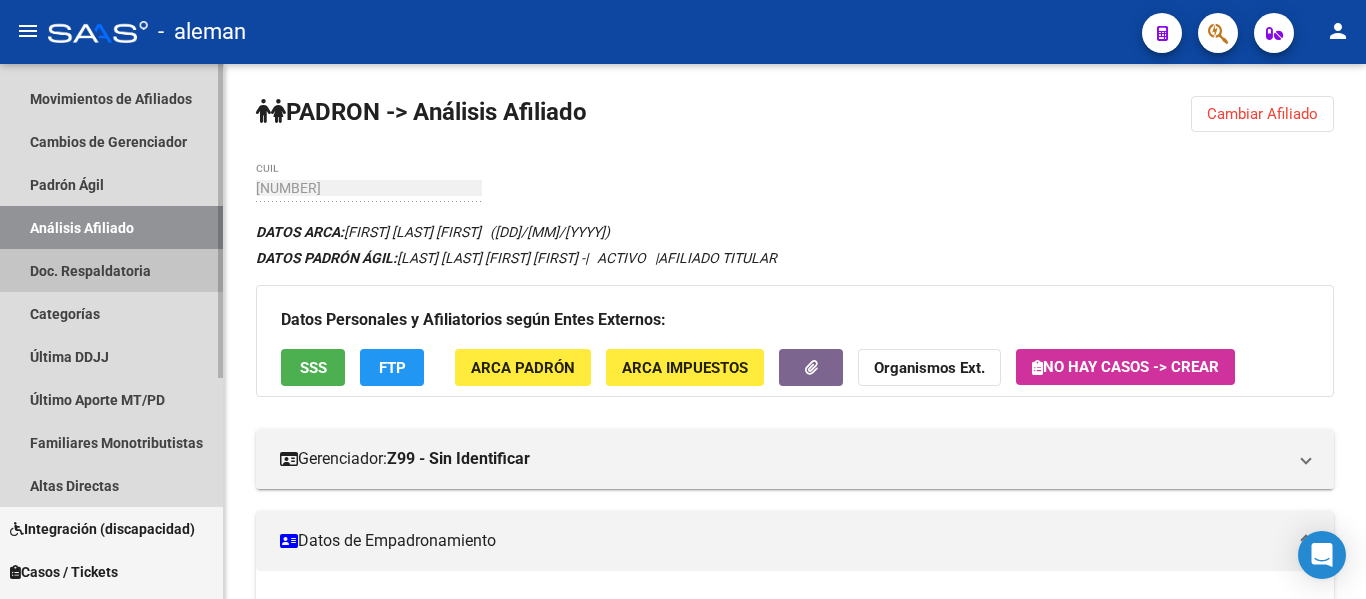 click on "Doc. Respaldatoria" at bounding box center (111, 270) 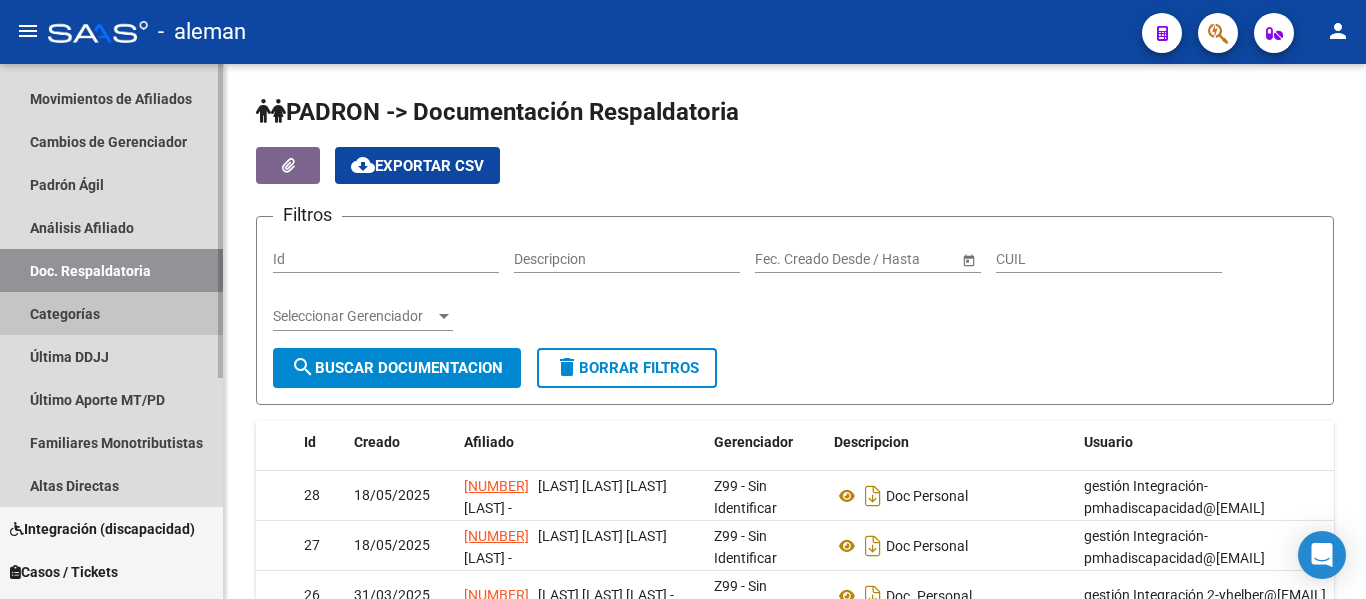 click on "Categorías" at bounding box center (111, 313) 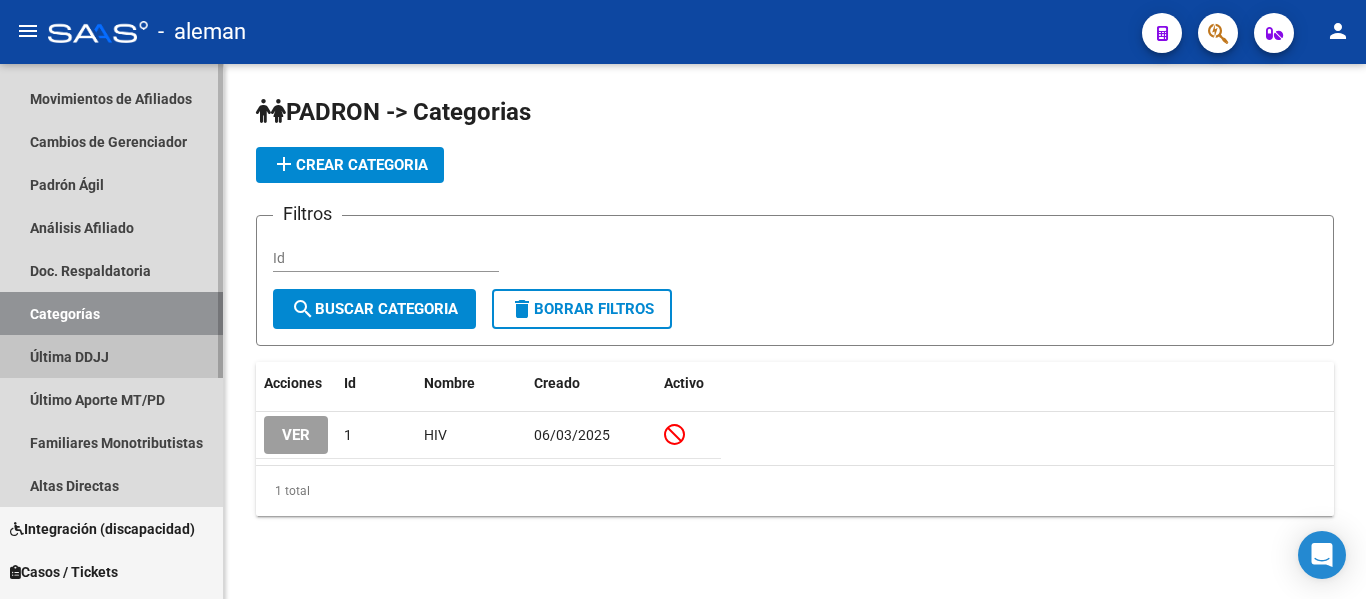 click on "Última DDJJ" at bounding box center [111, 356] 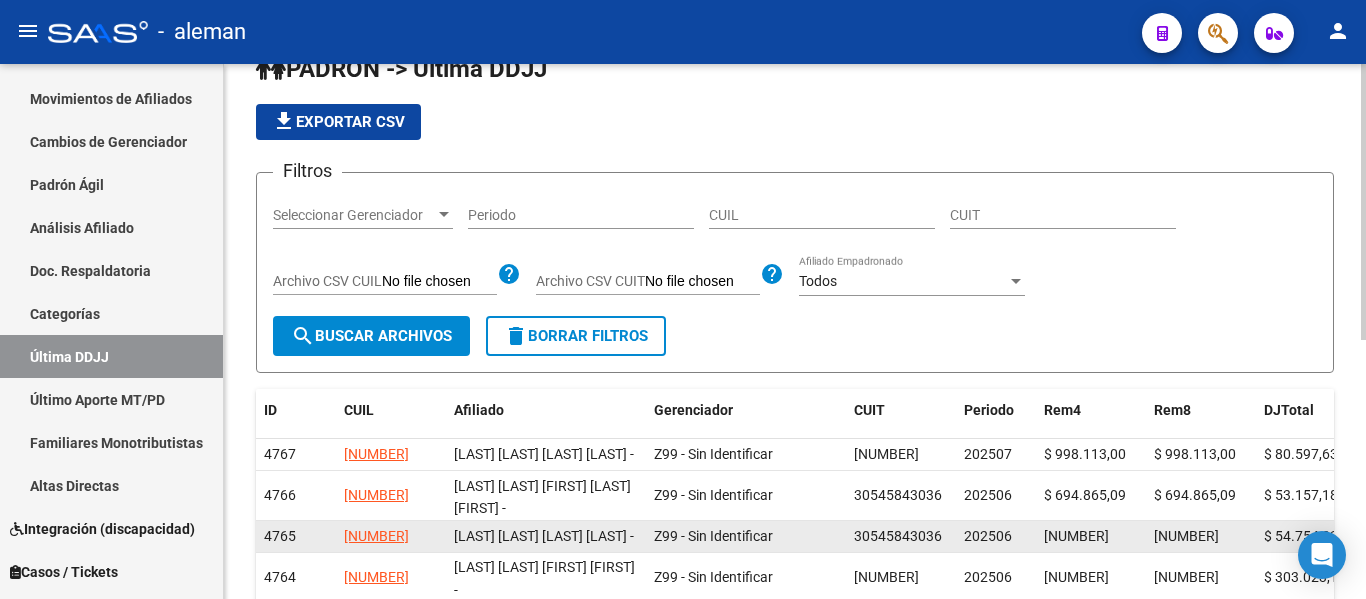 scroll, scrollTop: 0, scrollLeft: 0, axis: both 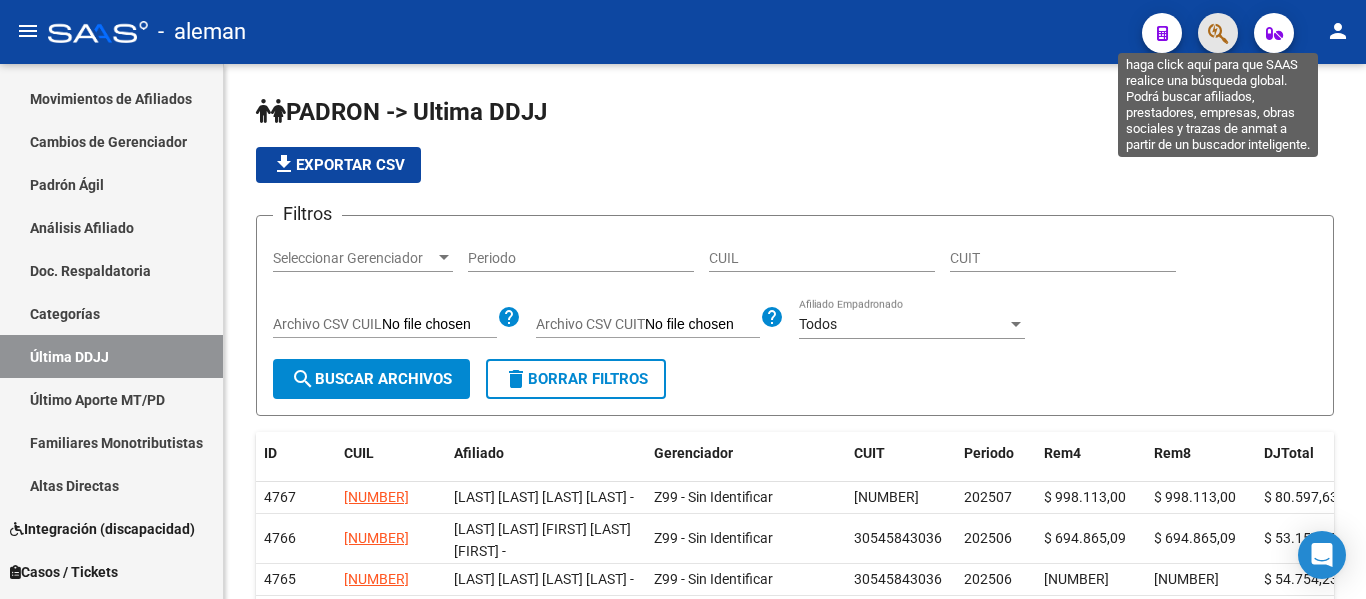 click 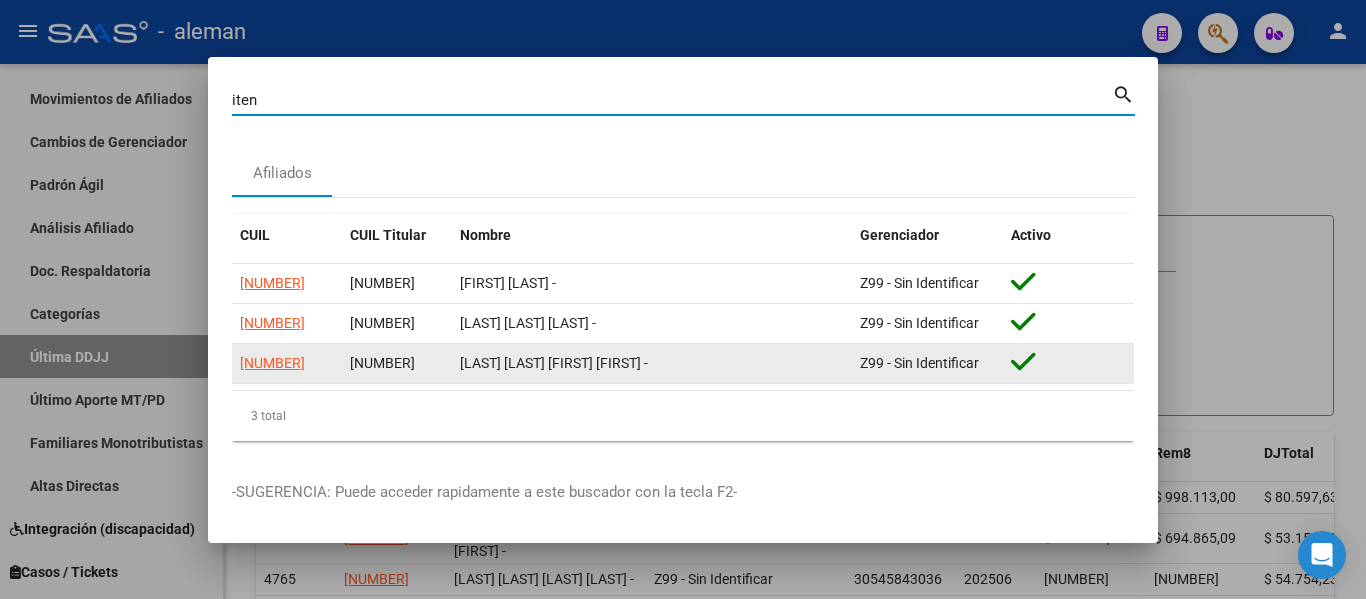 click on "[LAST] [LAST] [FIRST] [FIRST]            -" 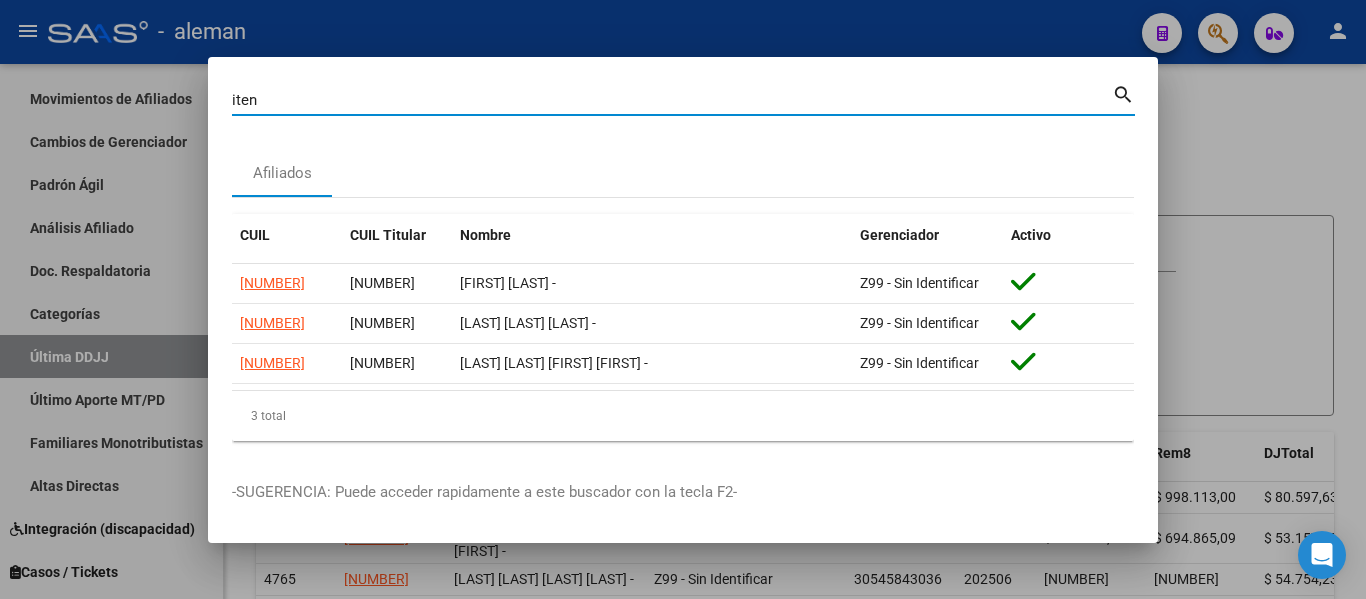 click on "iten" at bounding box center (672, 100) 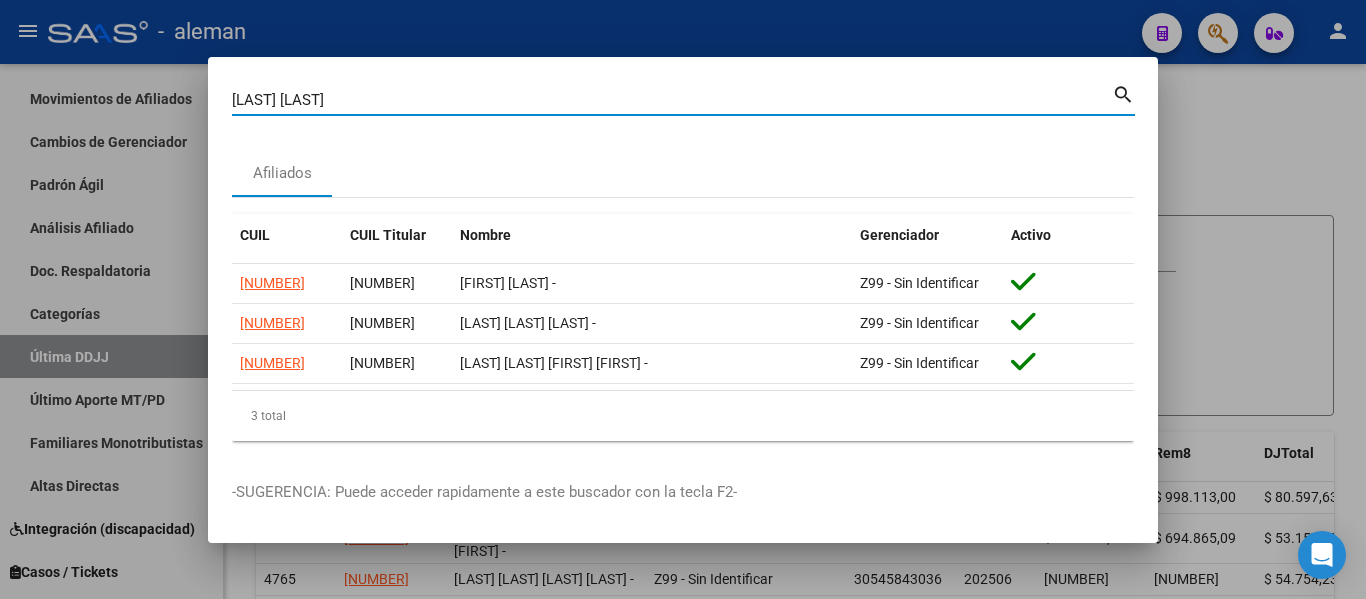 type on "[LAST] [LAST]" 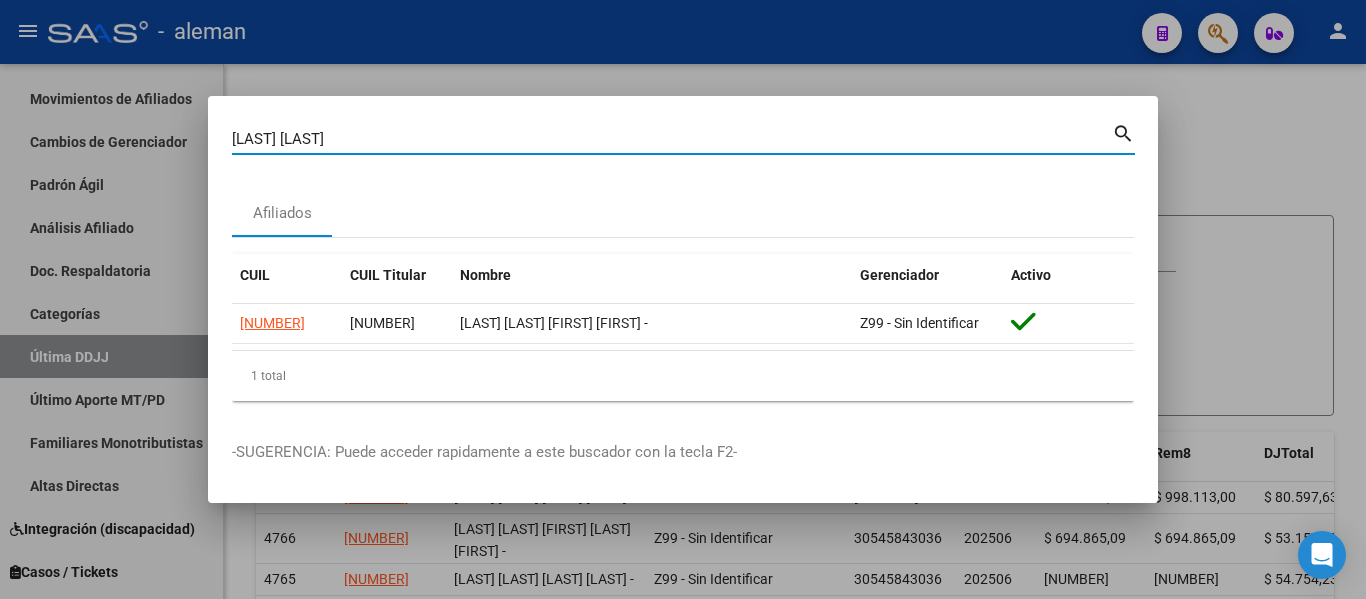 click at bounding box center (683, 299) 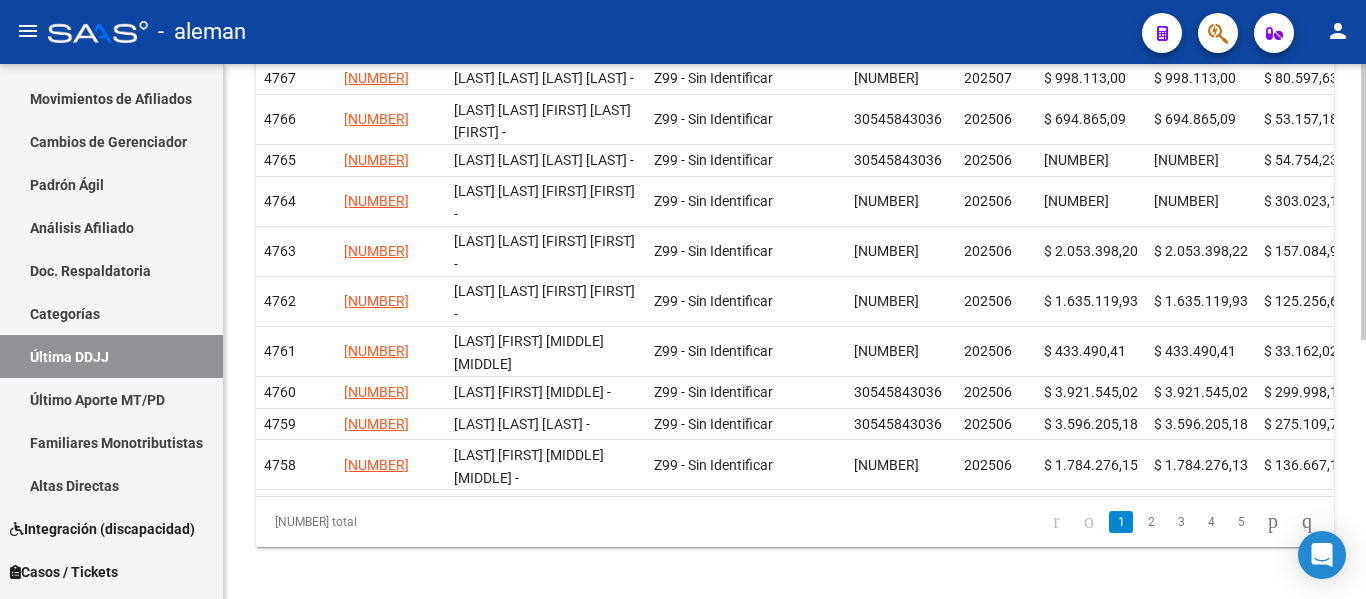 scroll, scrollTop: 503, scrollLeft: 0, axis: vertical 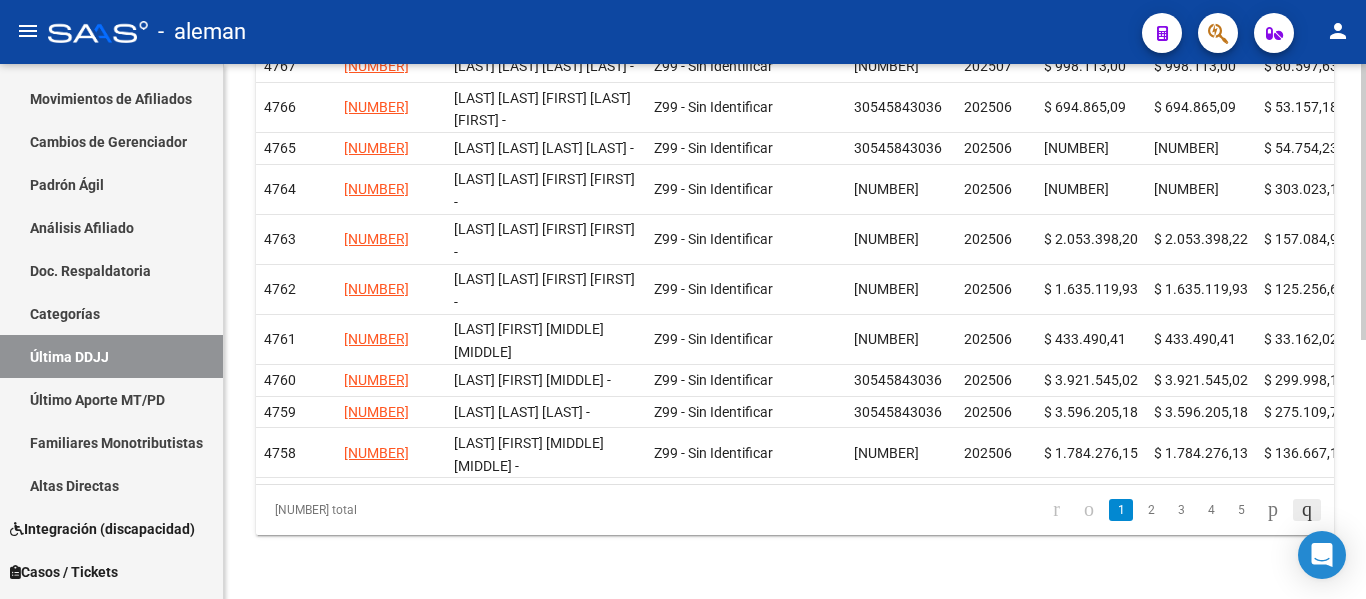 click 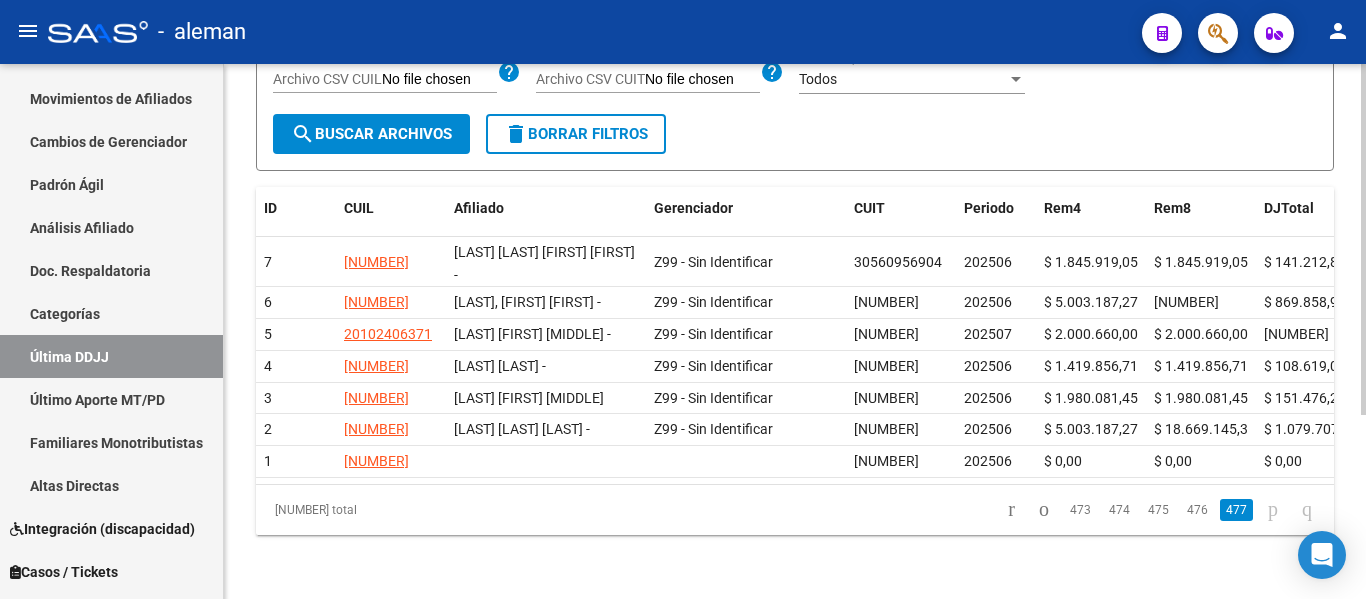 scroll, scrollTop: 280, scrollLeft: 0, axis: vertical 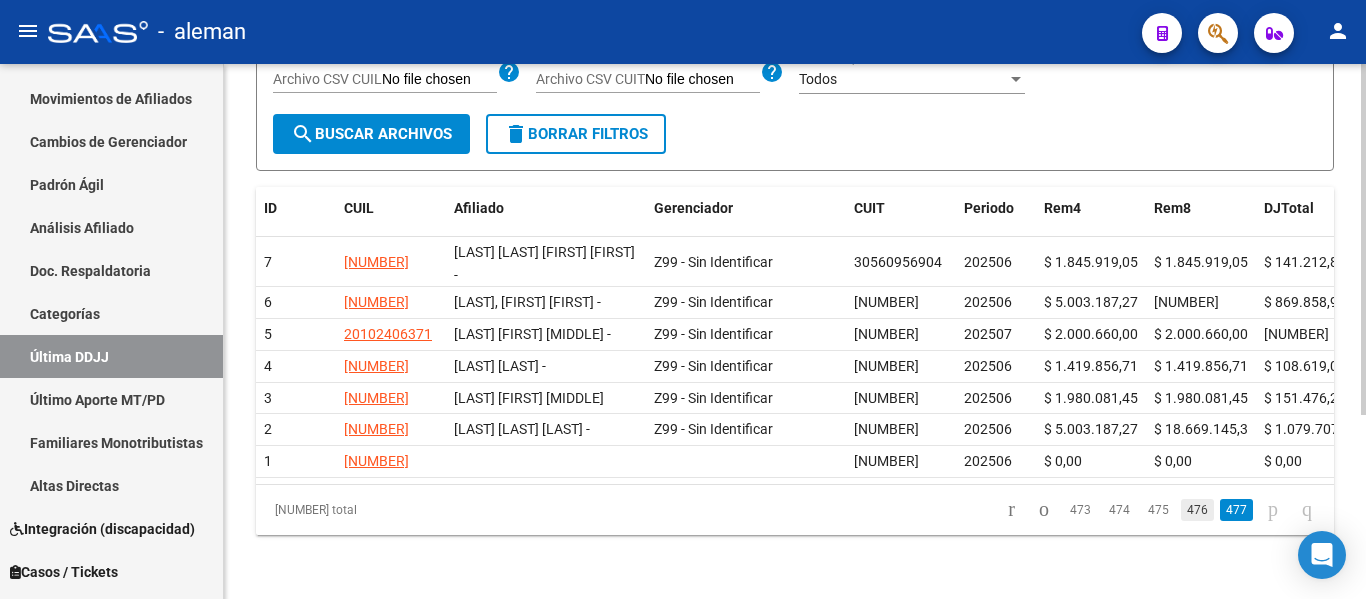 click on "476" 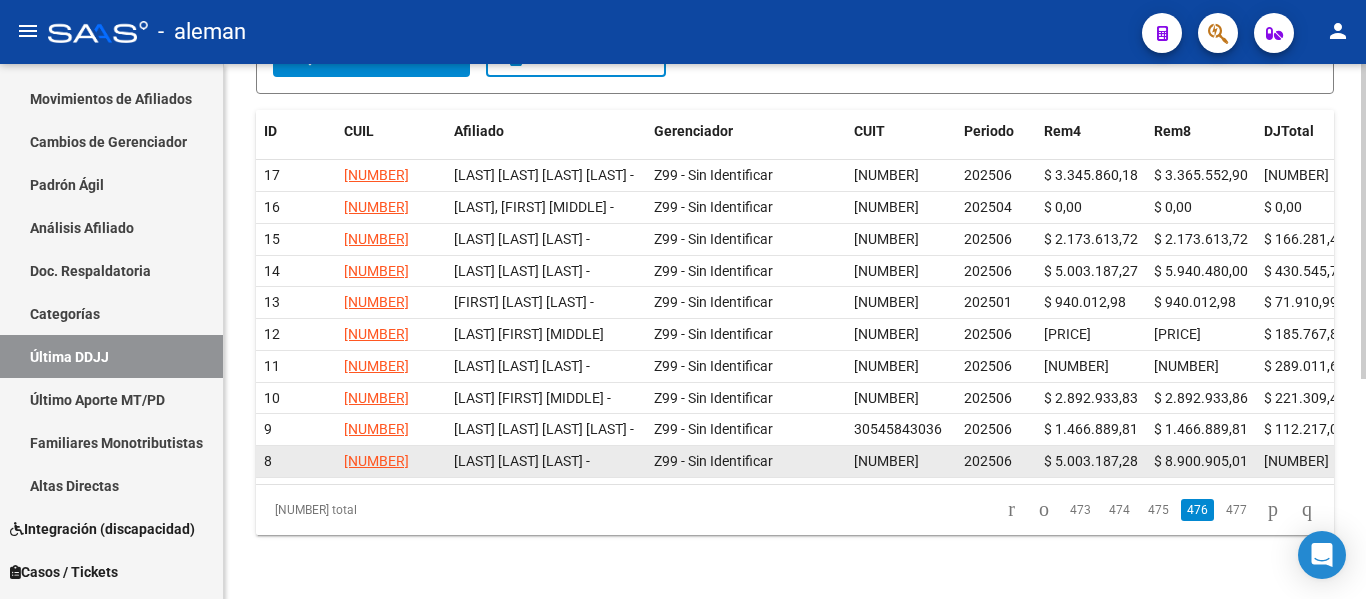 scroll, scrollTop: 375, scrollLeft: 0, axis: vertical 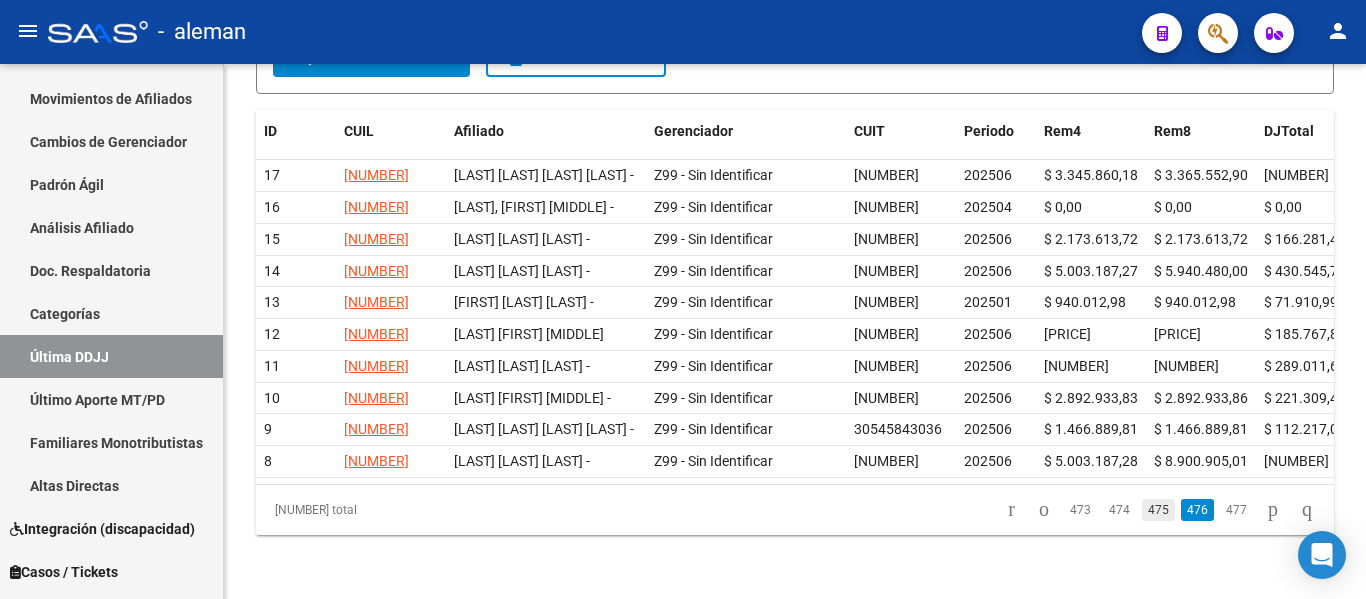 click on "475" 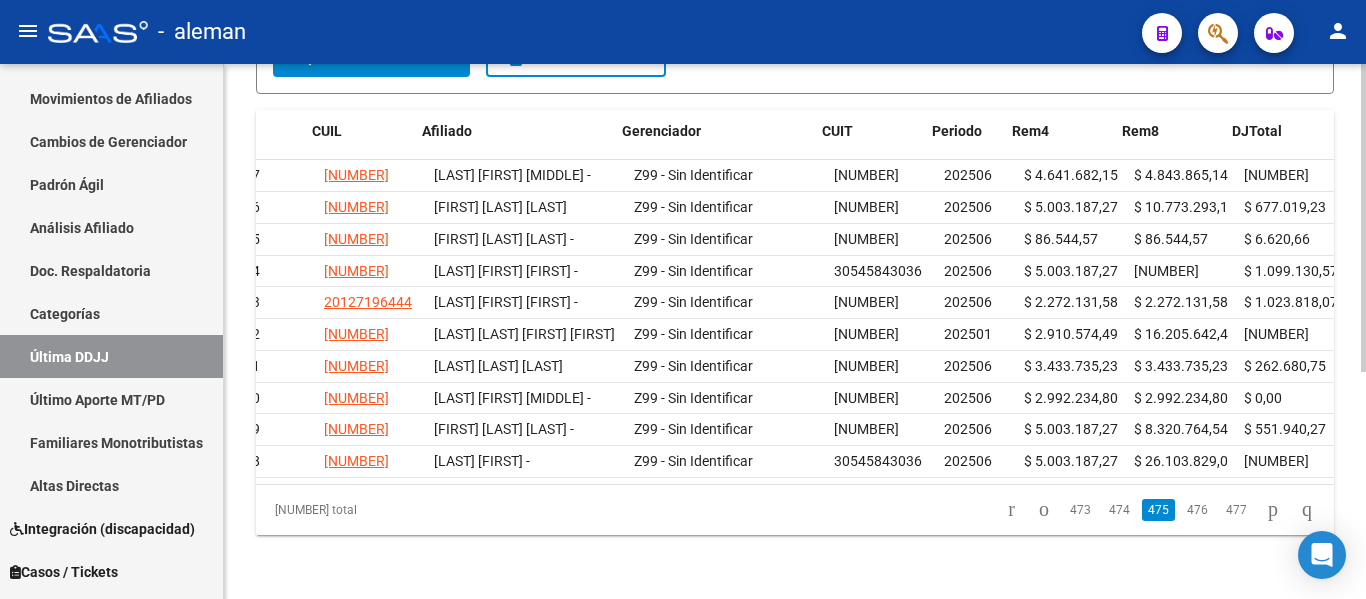 scroll, scrollTop: 0, scrollLeft: 32, axis: horizontal 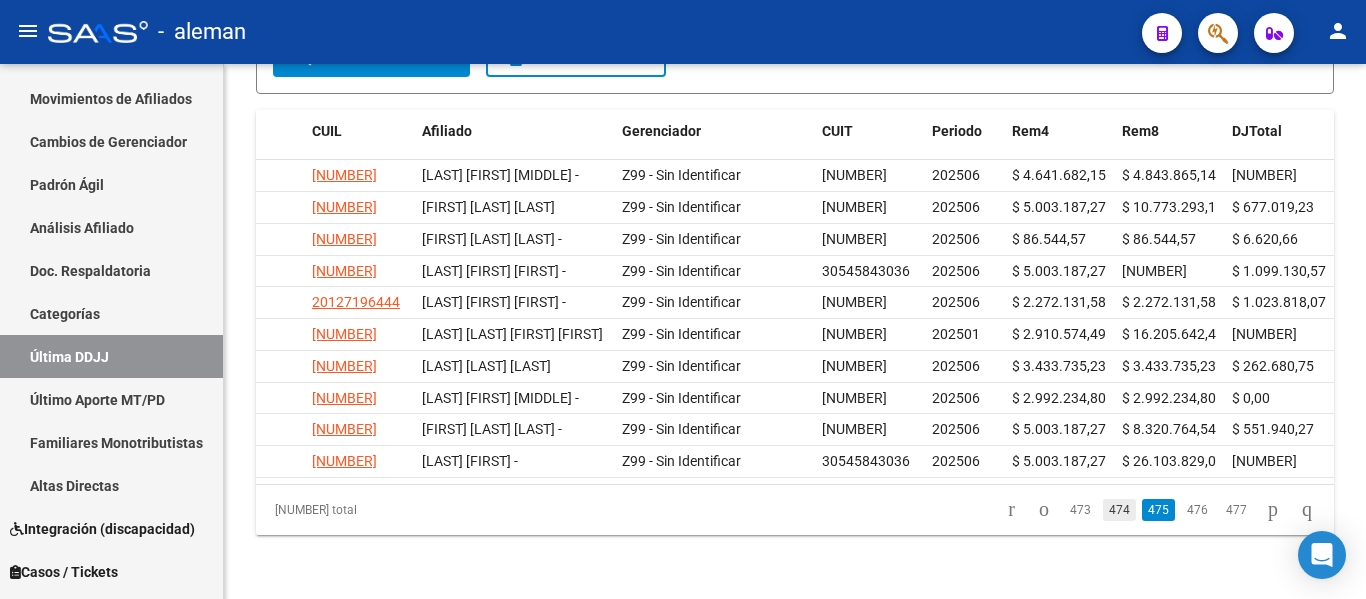 click on "474" 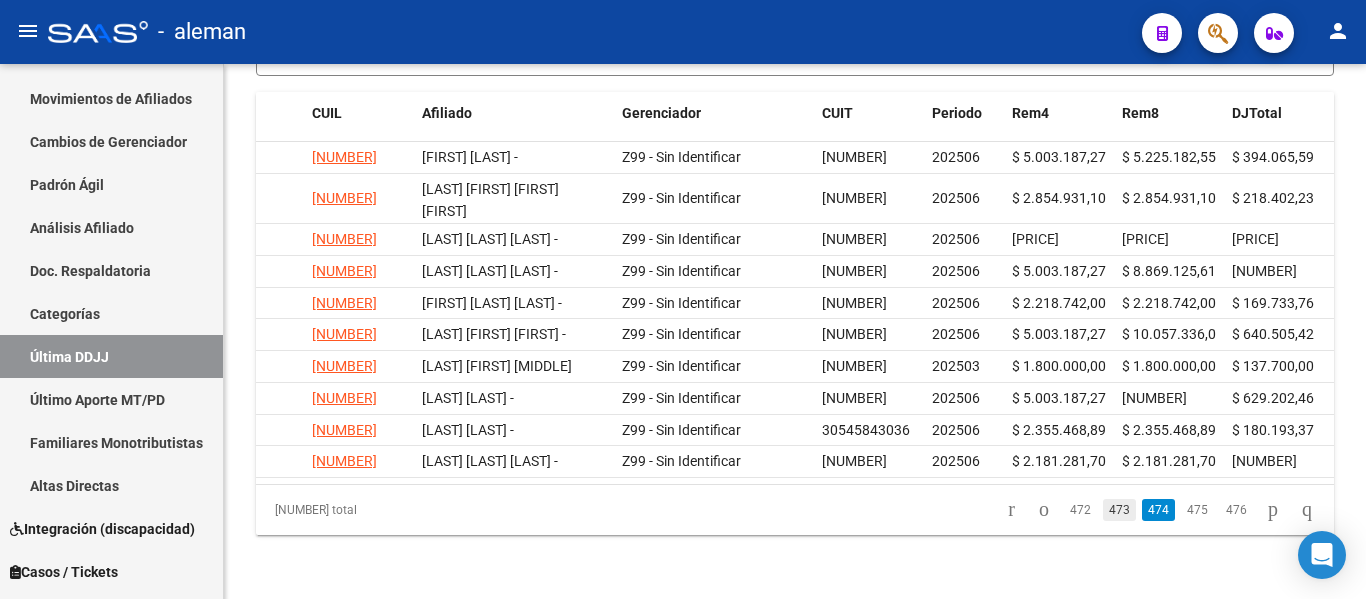 click on "473" 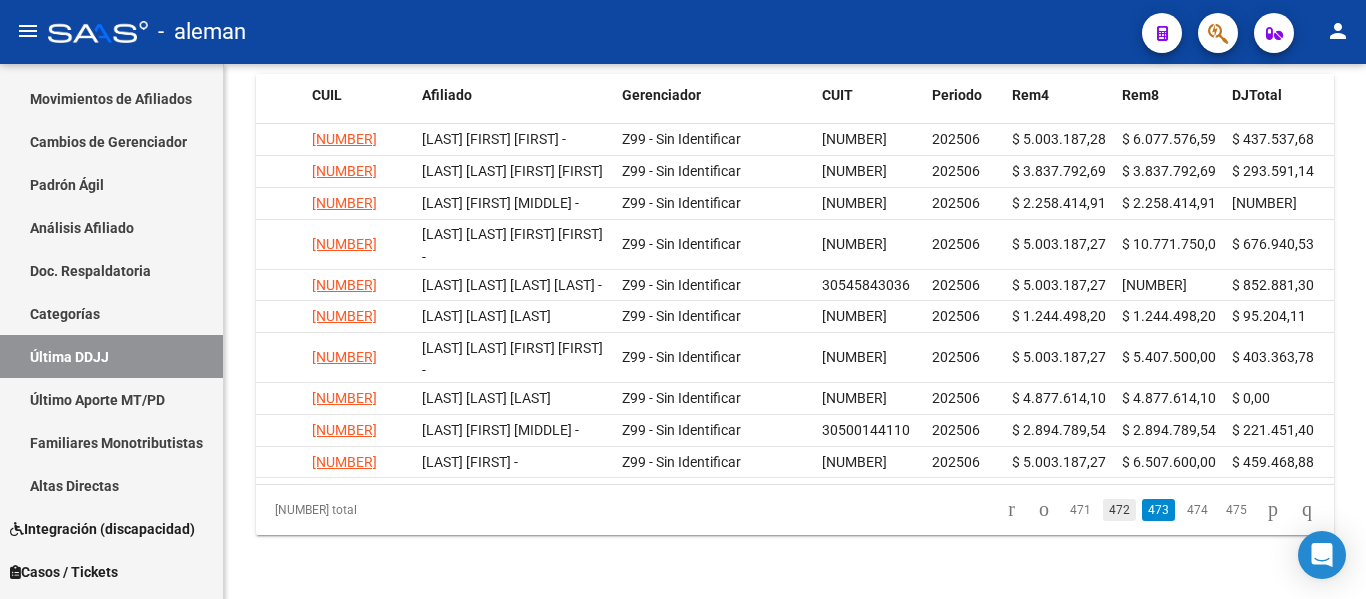click on "472" 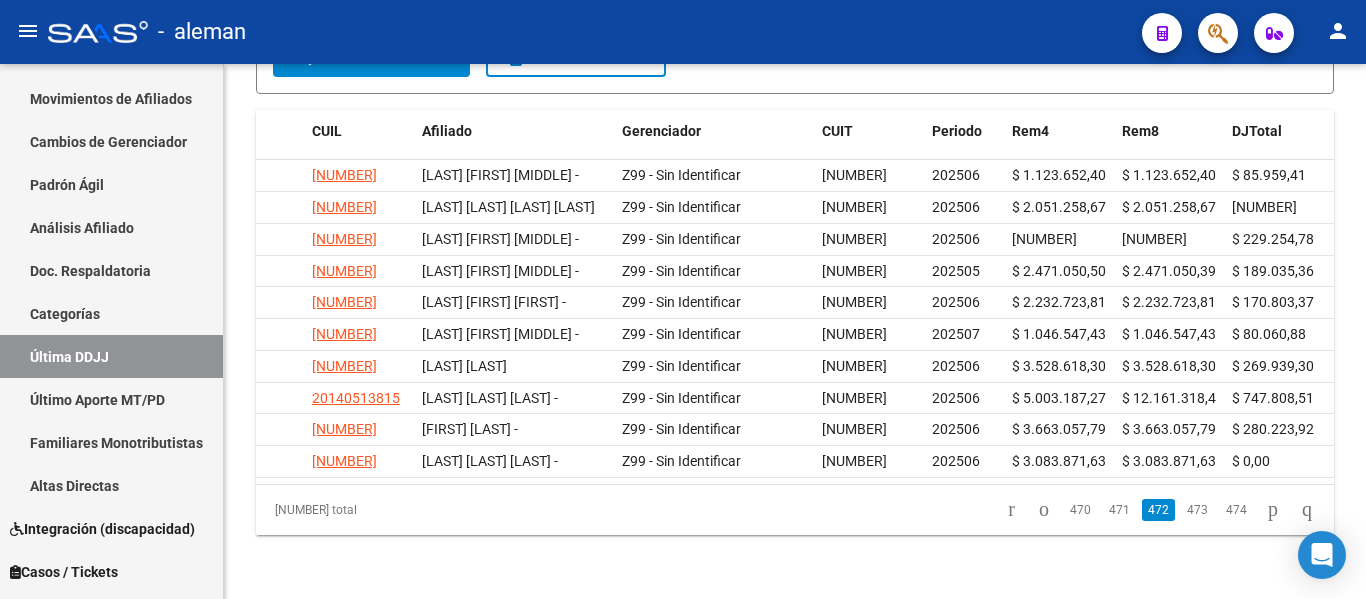 click on "471" 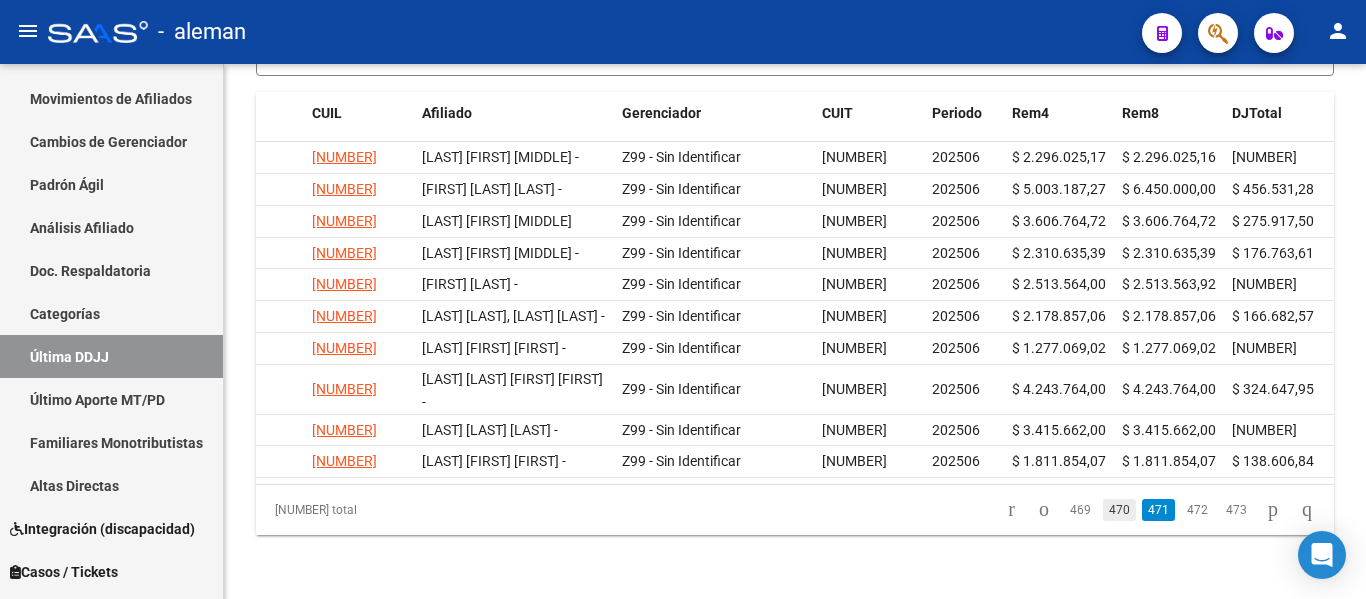click on "470" 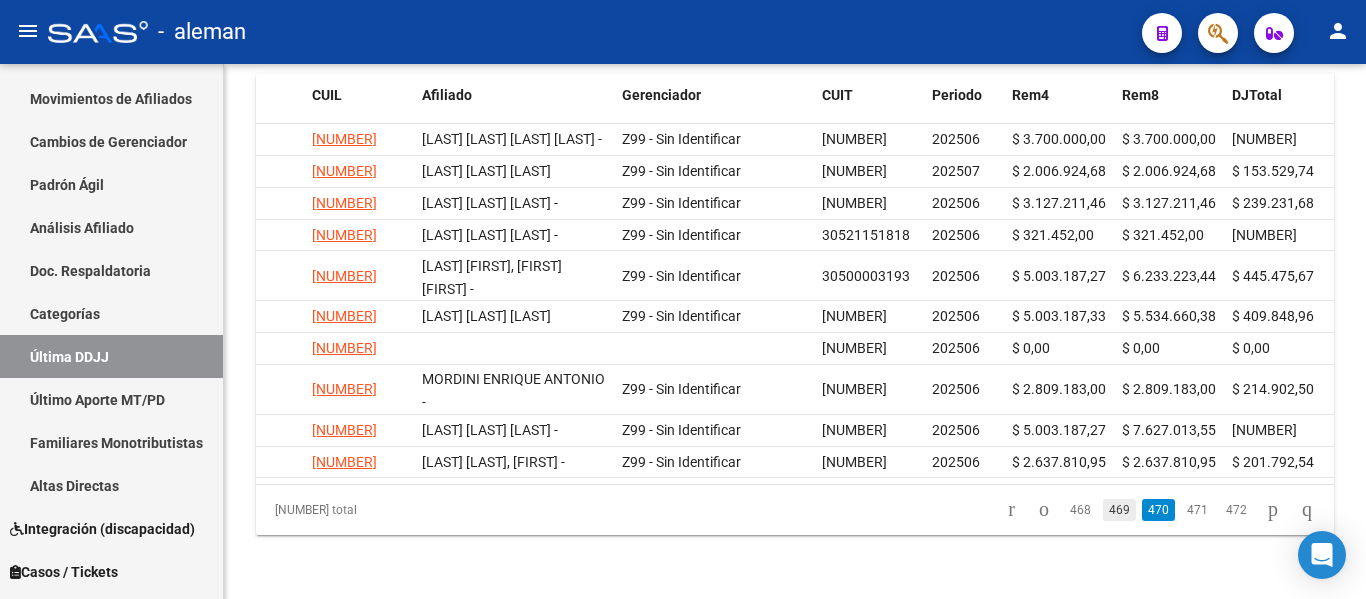 click on "469" 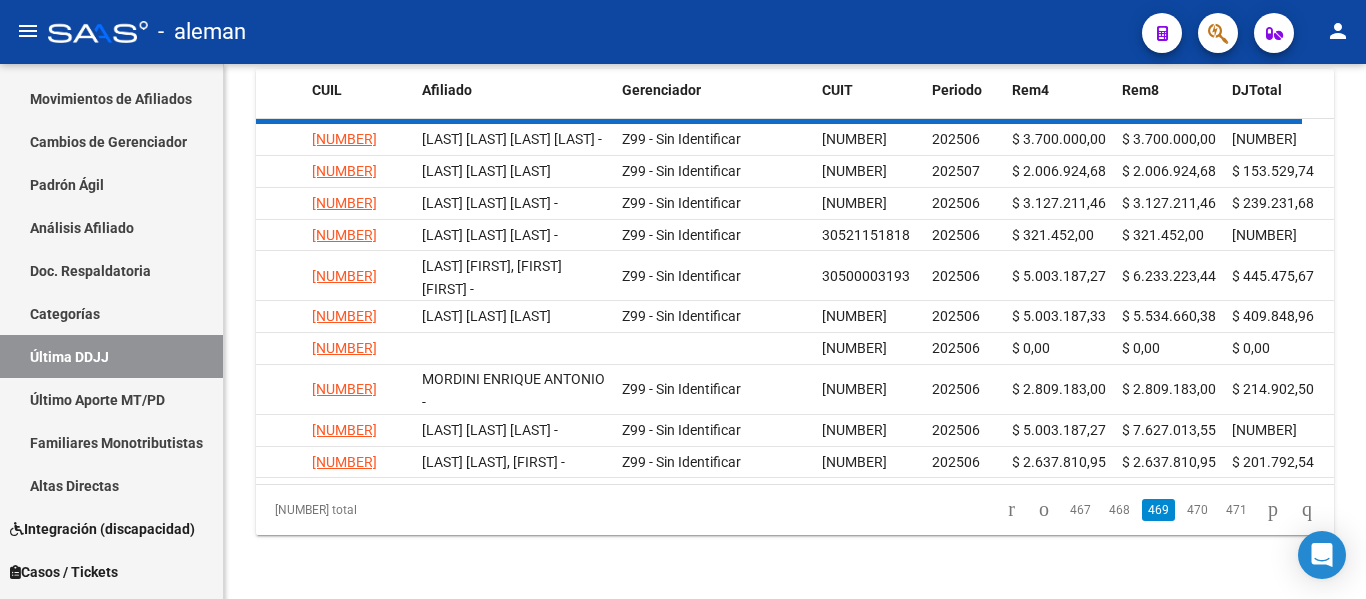 scroll, scrollTop: 394, scrollLeft: 0, axis: vertical 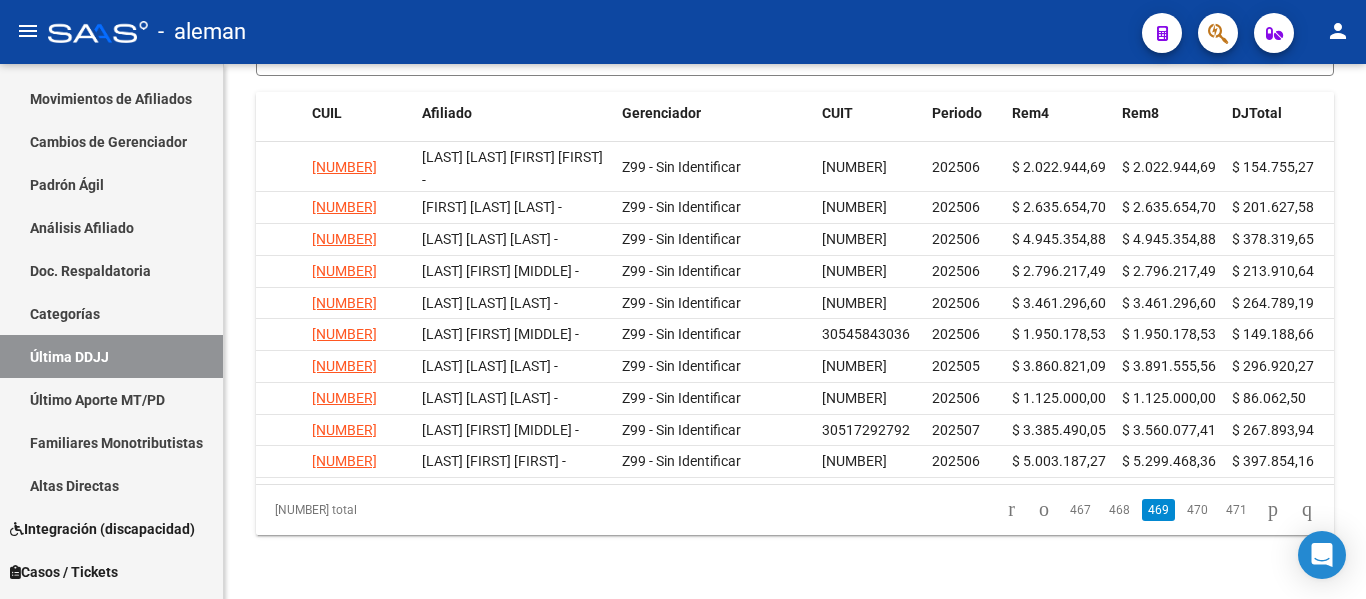 click on "468" 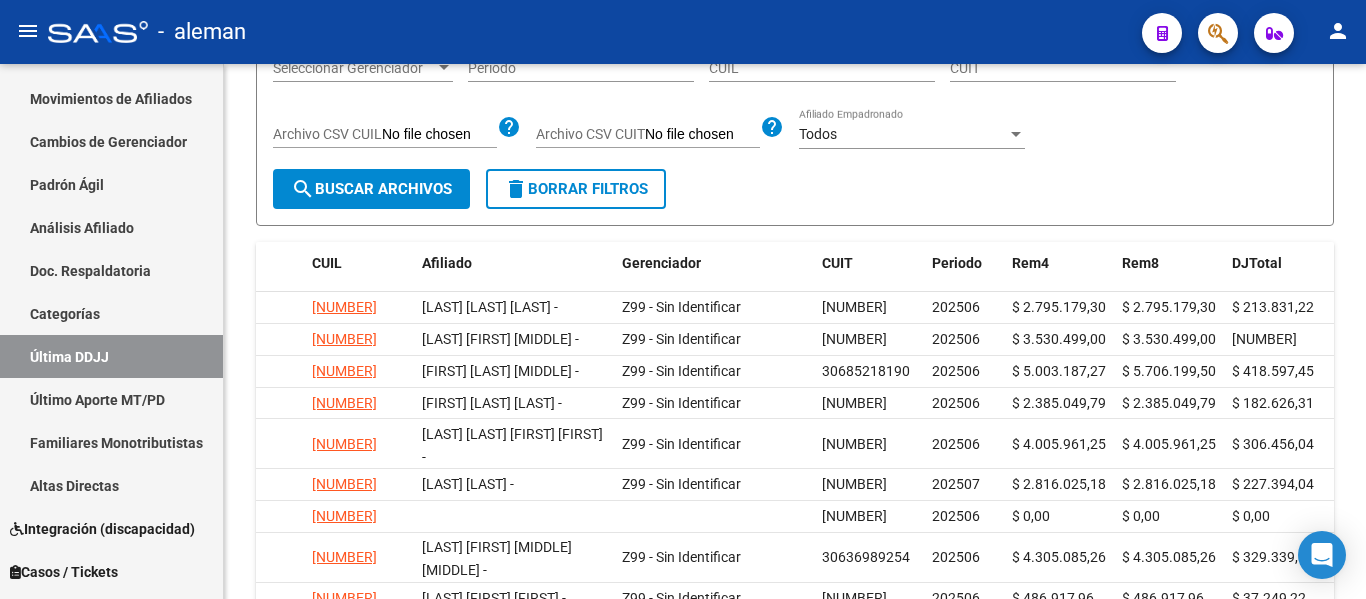 scroll, scrollTop: 357, scrollLeft: 0, axis: vertical 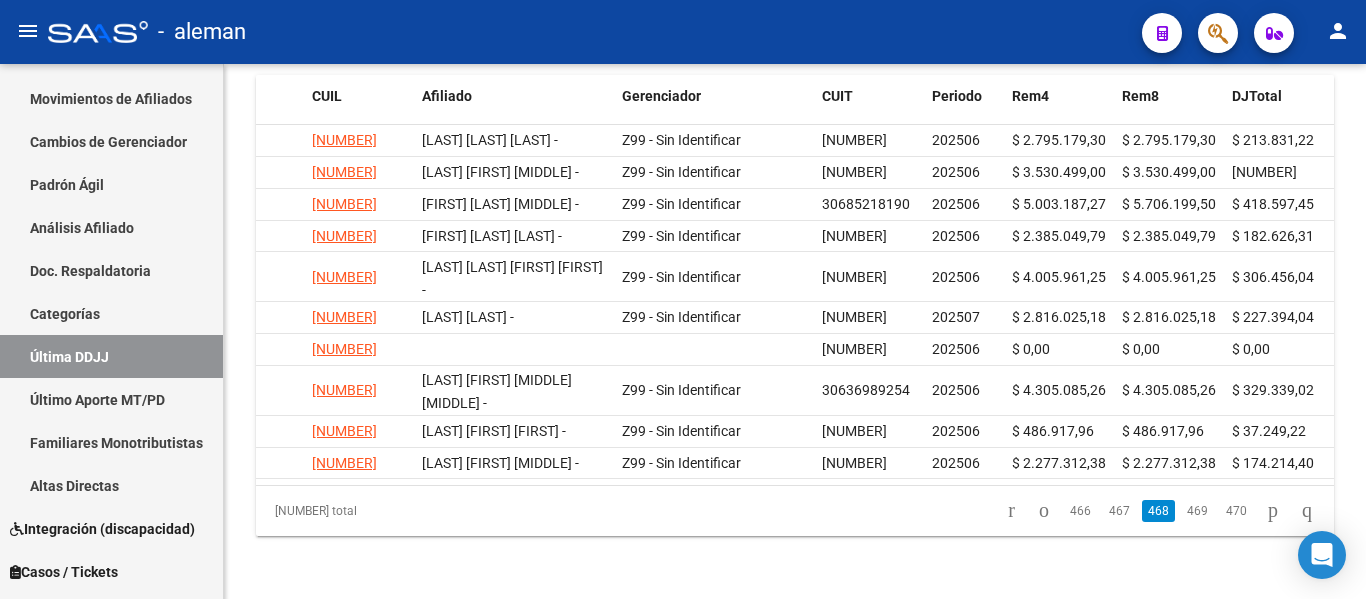 click on "467" 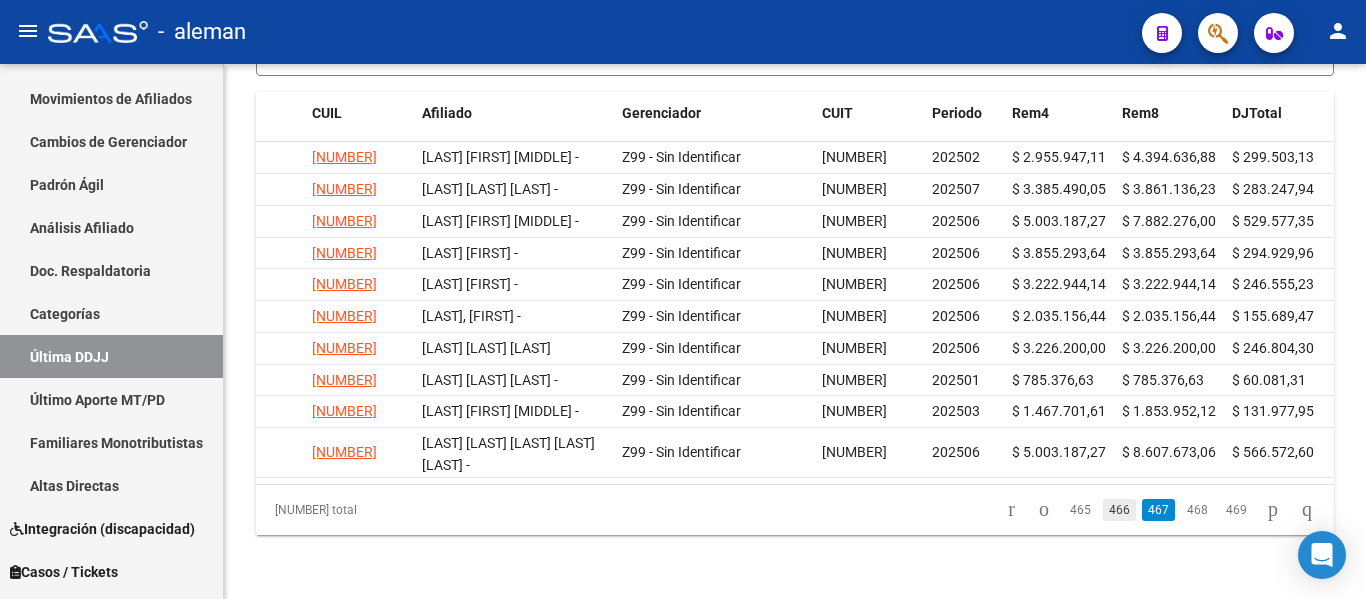 click on "466" 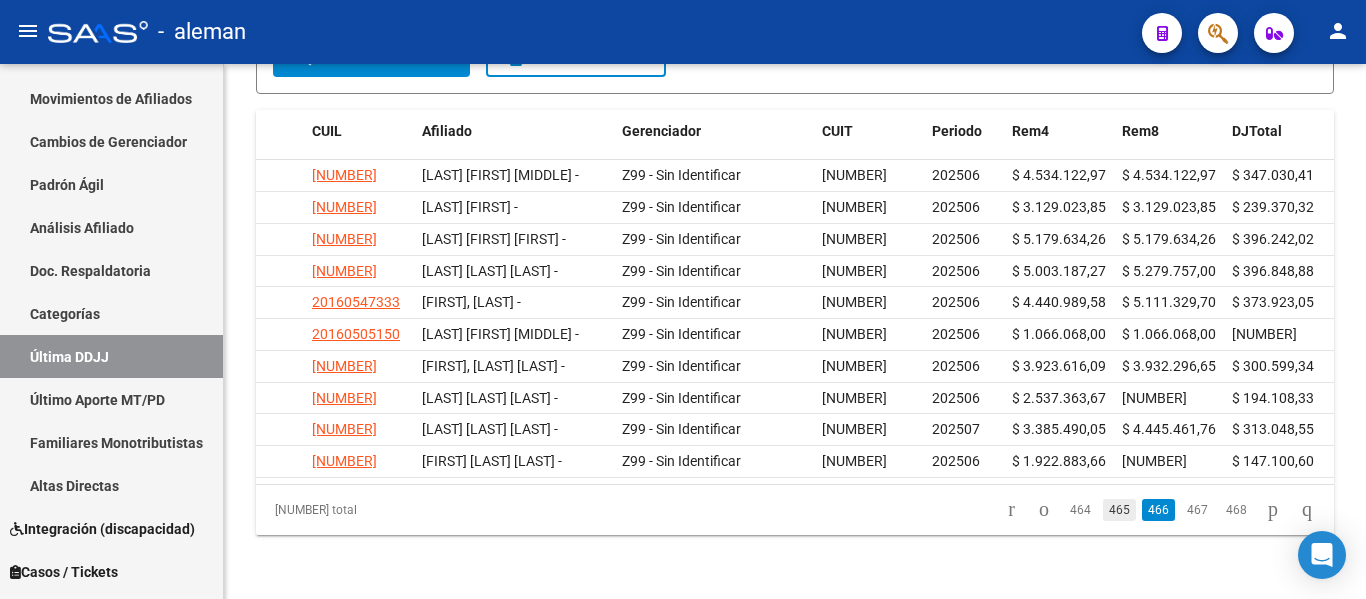 click on "465" 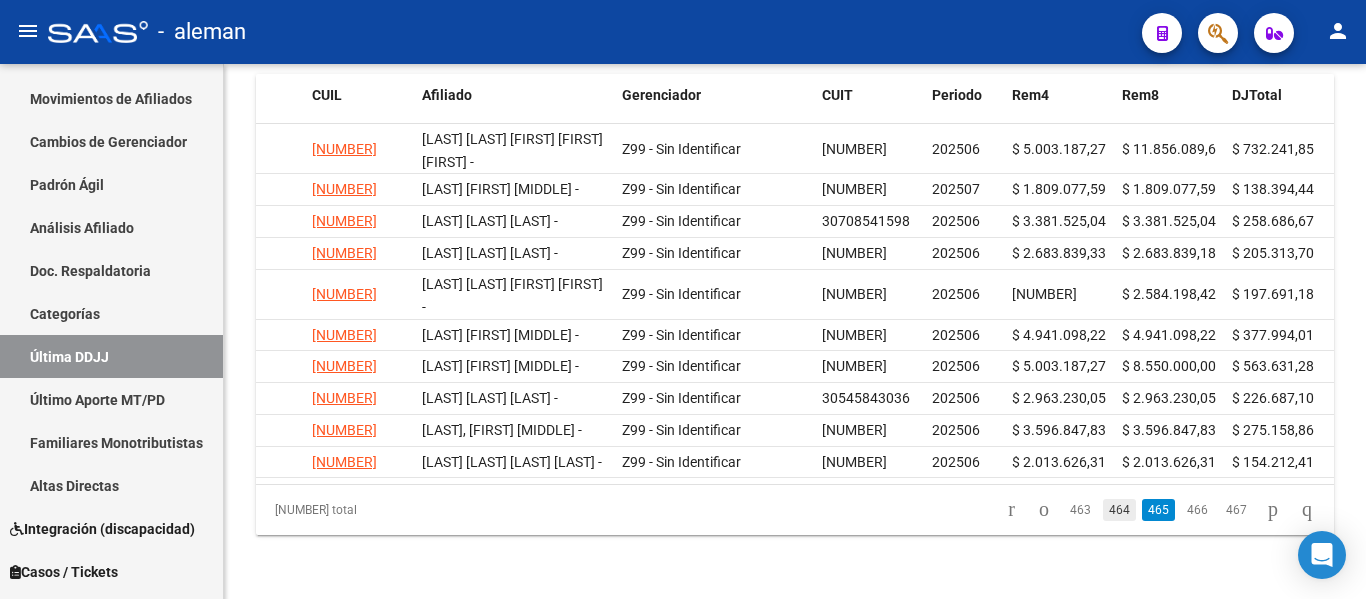 click on "464" 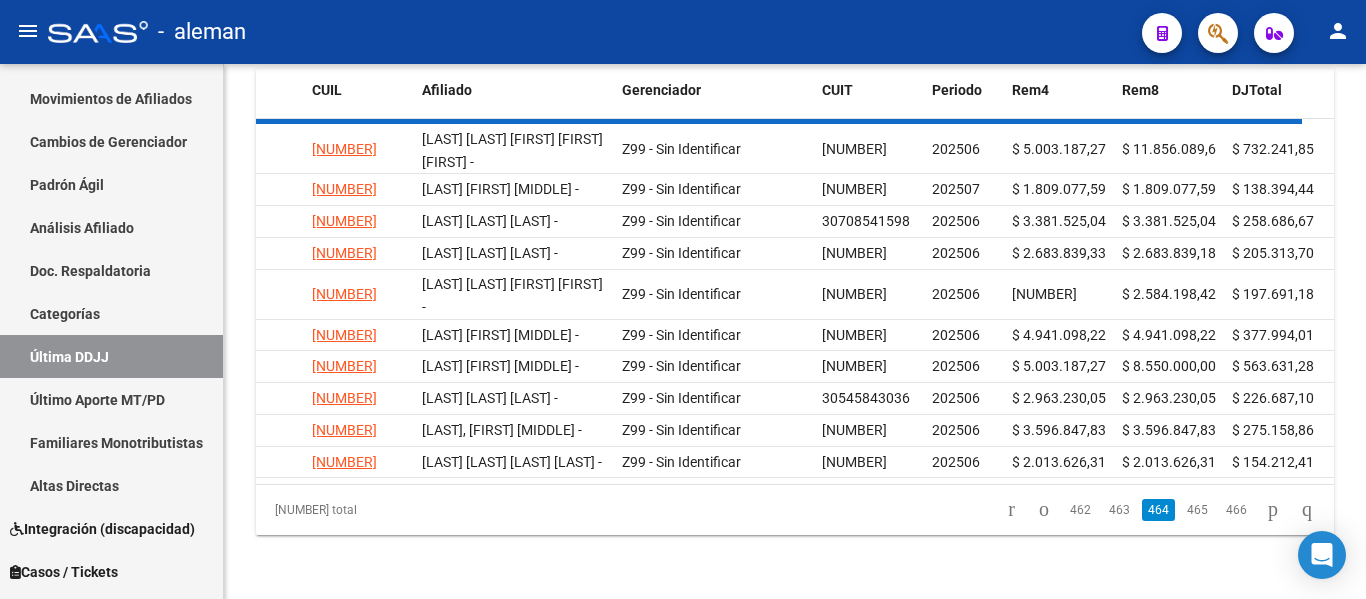 scroll, scrollTop: 375, scrollLeft: 0, axis: vertical 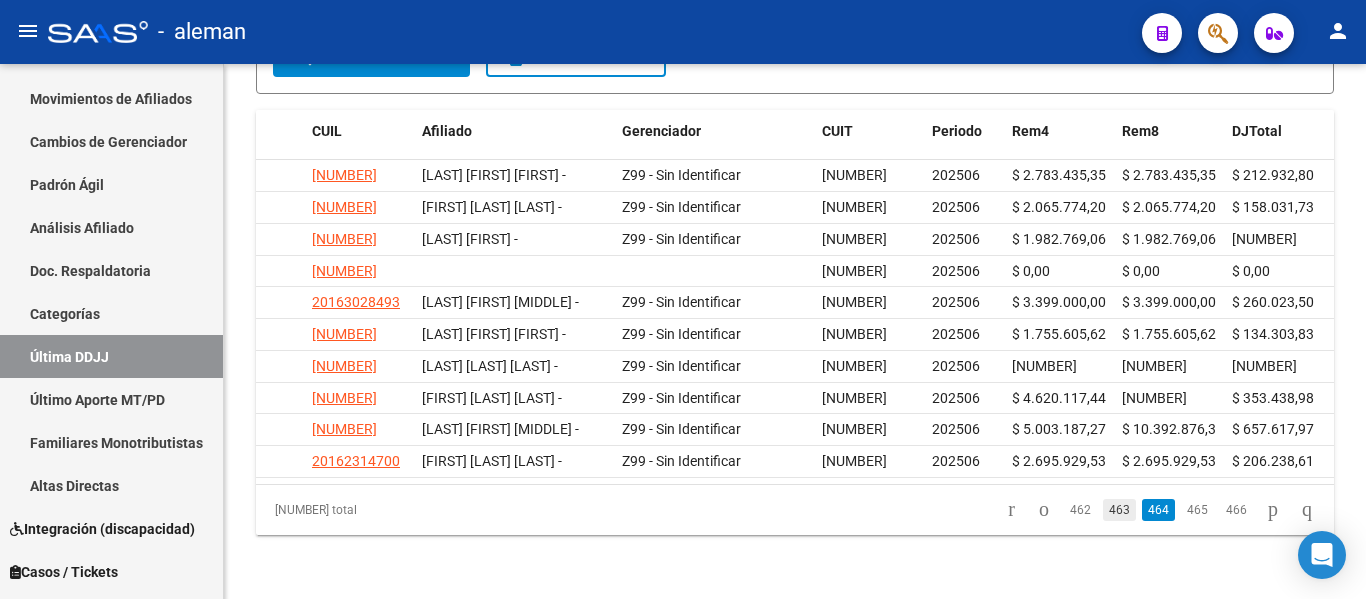 click on "463" 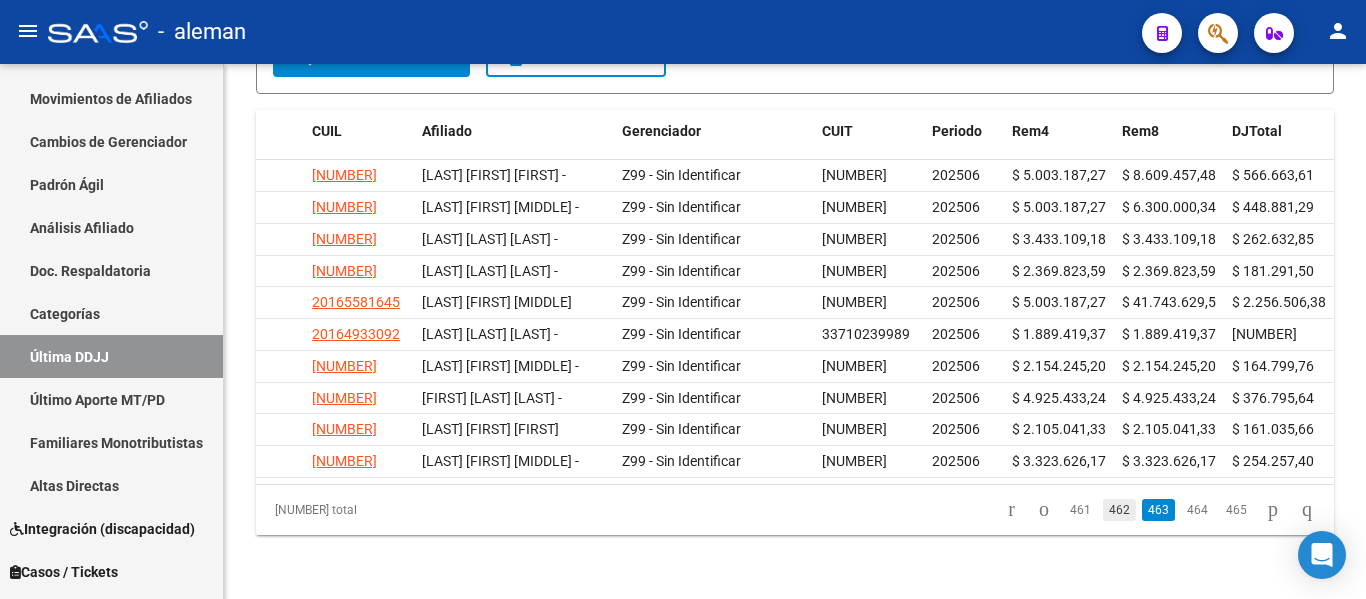click on "462" 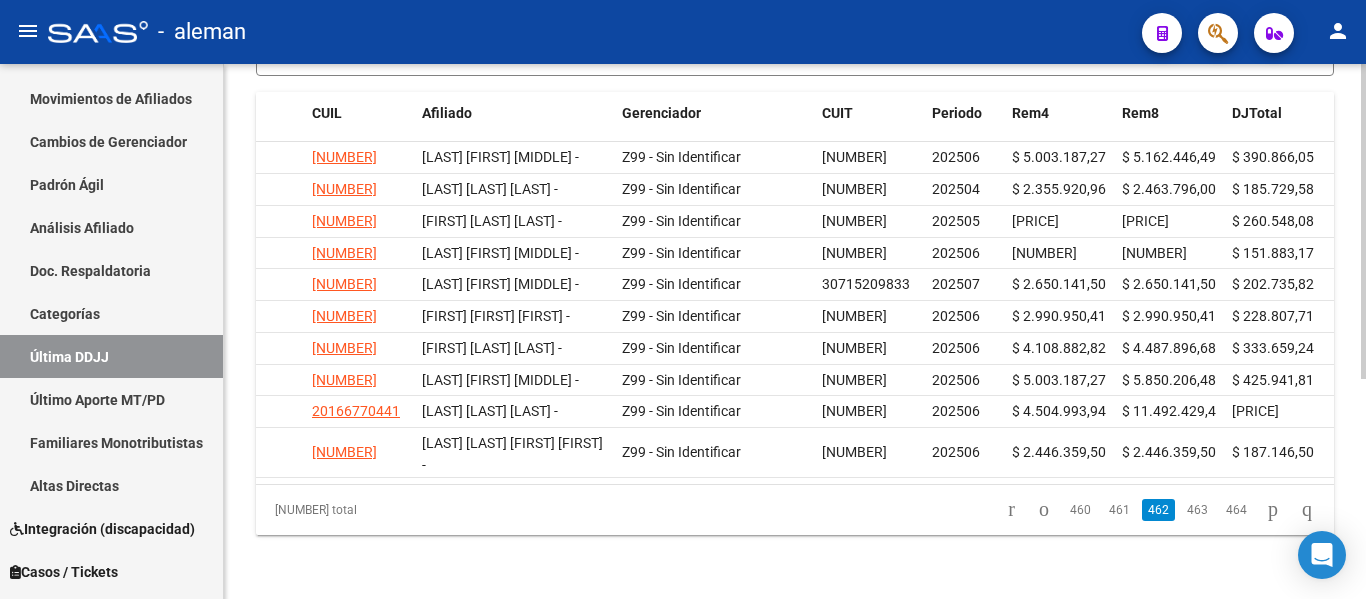 click on "461" 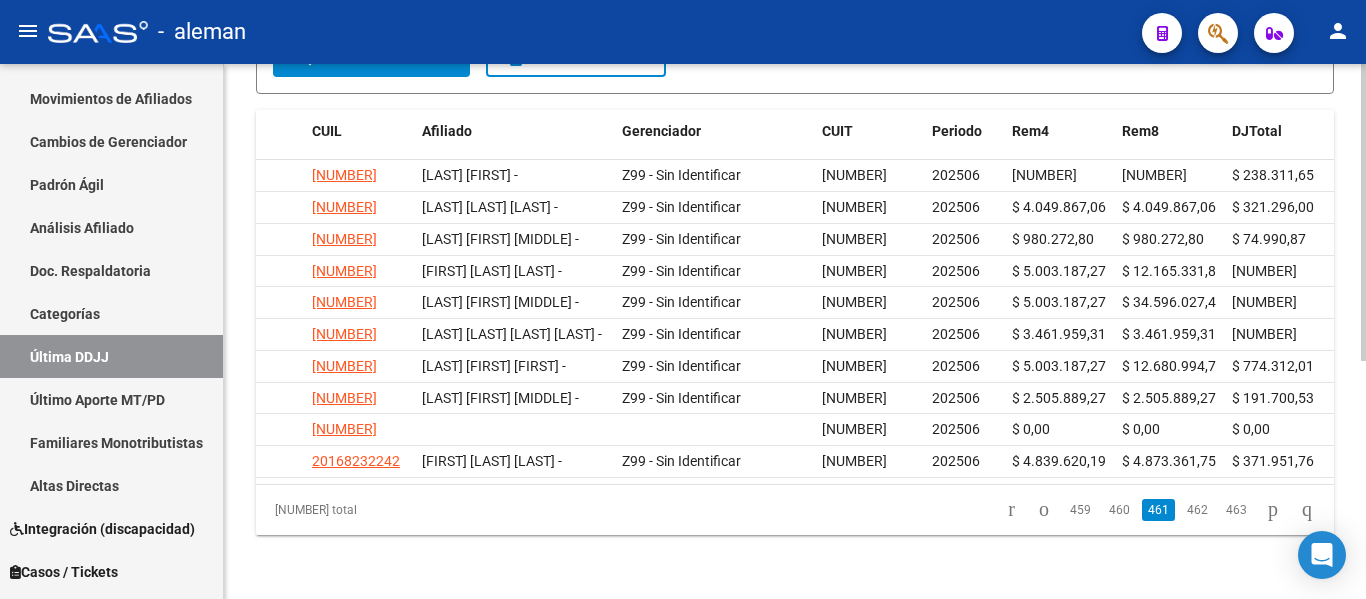 click on "$ 4.839.620,19" 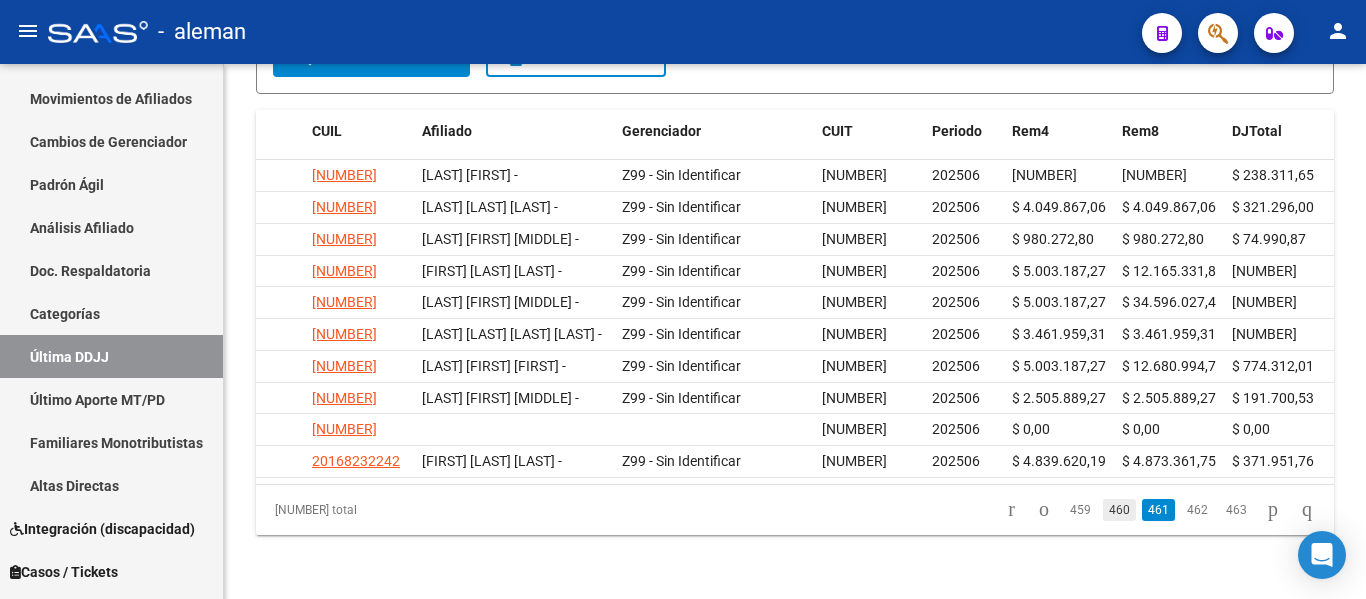 click on "460" 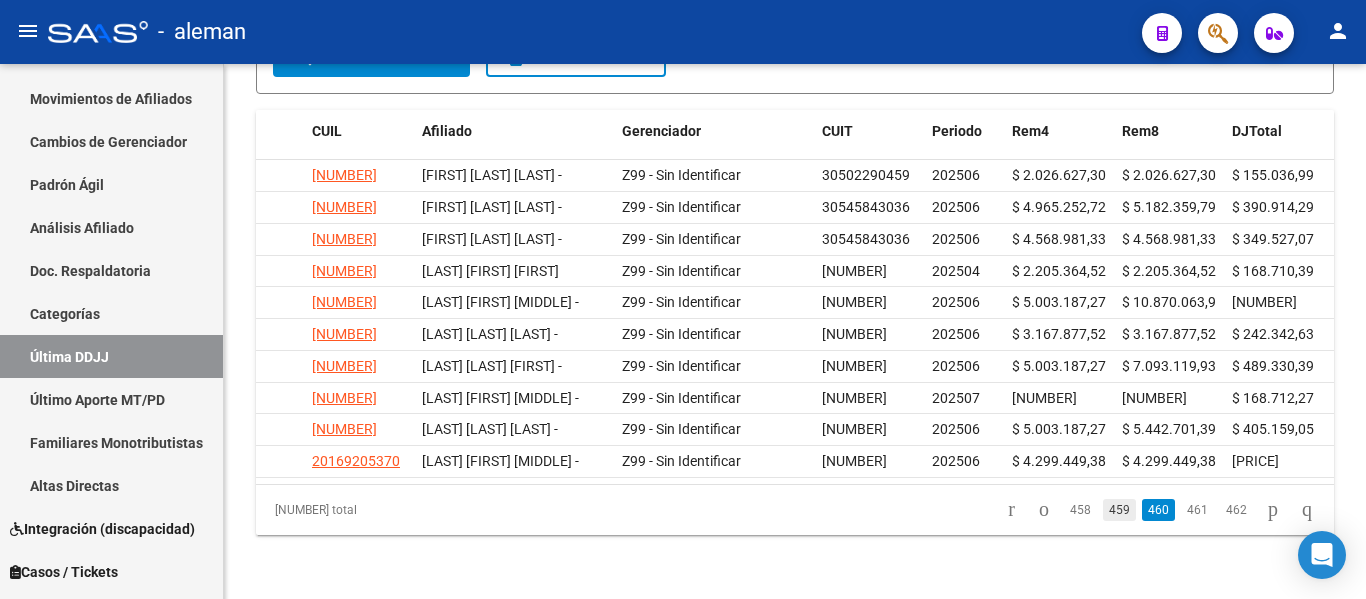 click on "459" 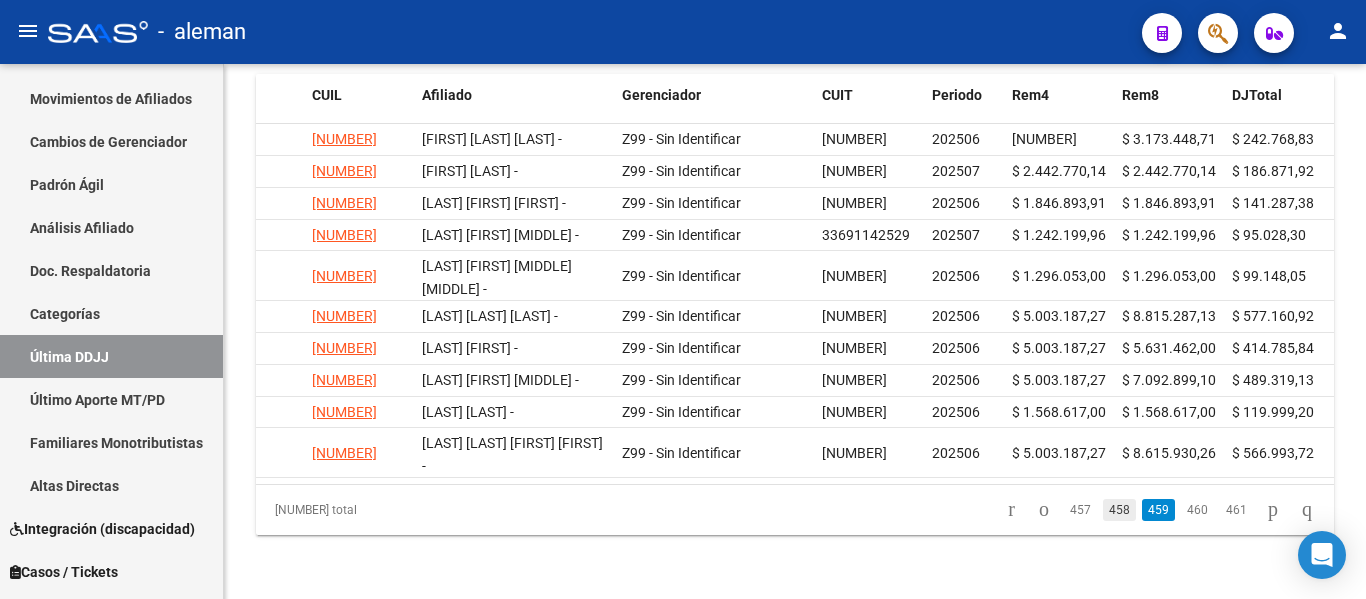 click on "458" 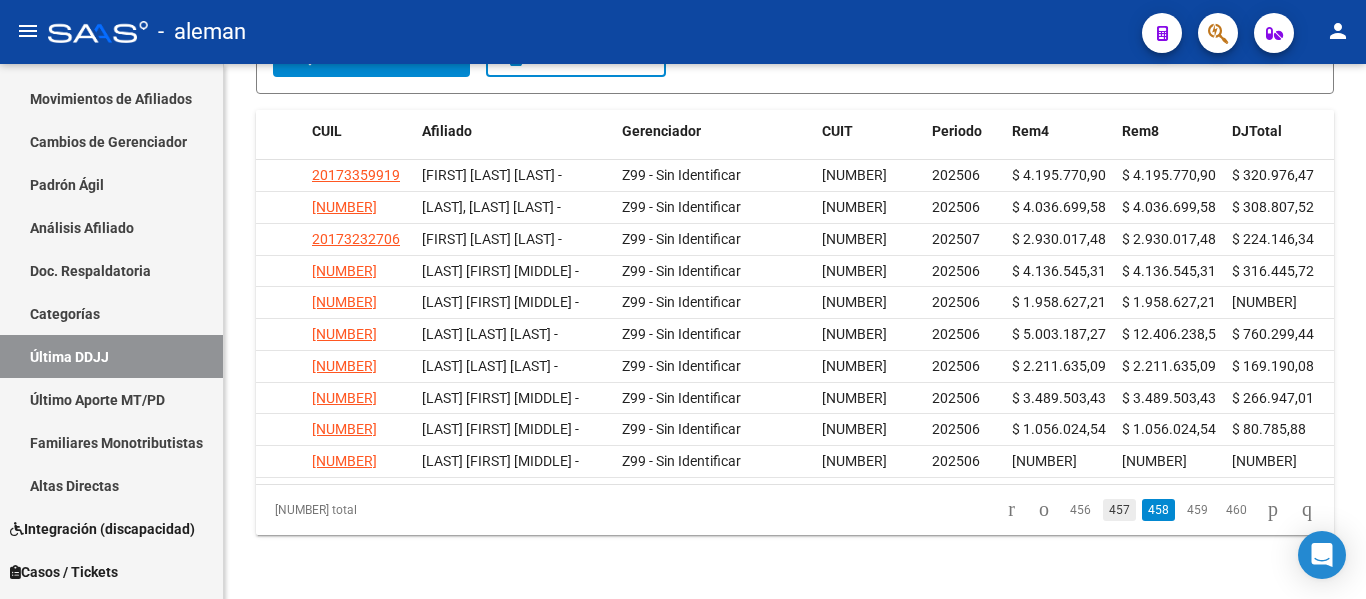 click on "457" 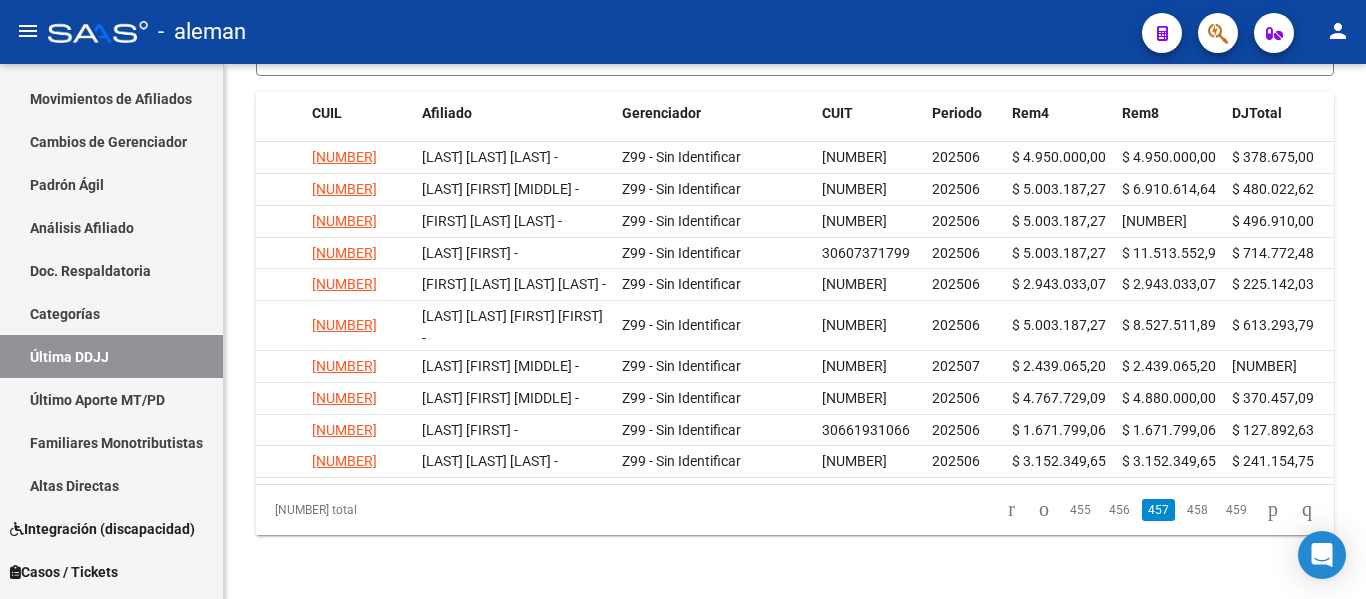 click on "456" 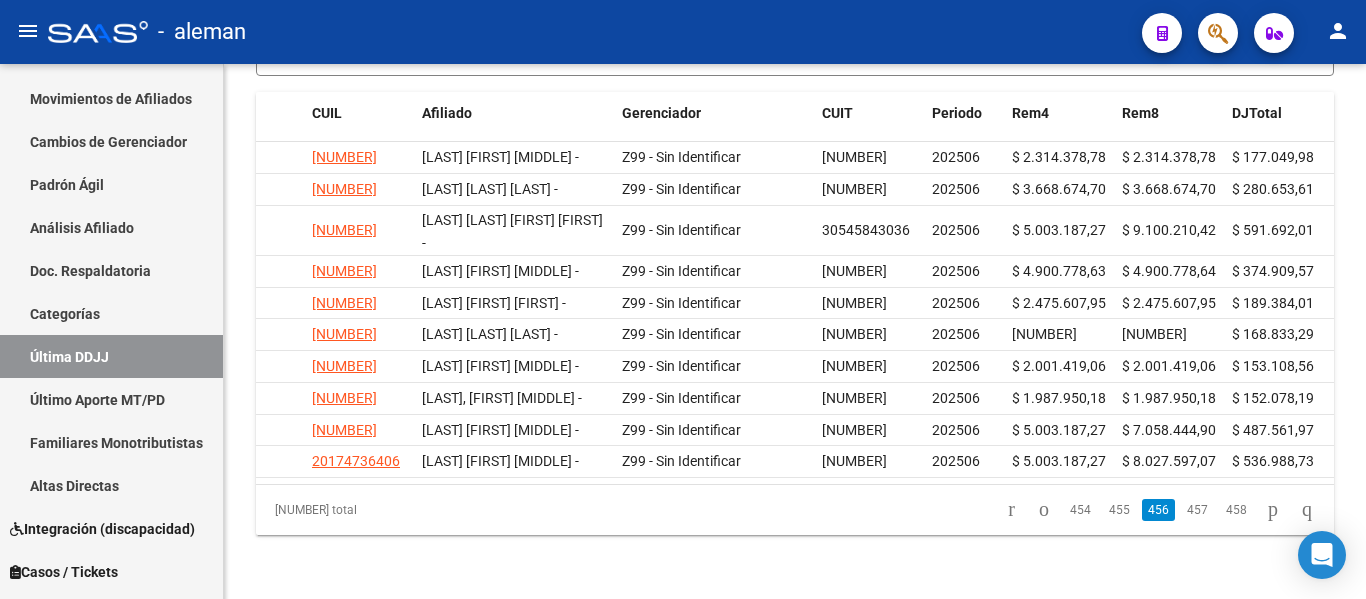 click on "PADRON -> Ultima DDJJ file_download  Exportar CSV  Filtros Seleccionar Gerenciador Seleccionar Gerenciador Periodo CUIL CUIT Archivo CSV CUIL help Archivo CSV CUIT help Todos Afiliado Empadronado search  Buscar Archivos  delete  Borrar Filtros  ID CUIL Afiliado Gerenciador CUIT Periodo Rem4 Rem8 DJTotal 217 [NUMBER] [FIRST] [LAST] [LAST]         - Z99 - Sin Identificar [NUMBER] 202506  [PRICE]   [PRICE]   [PRICE]  216 [NUMBER] [FIRST] [LAST] [LAST]       - Z99 - Sin Identificar [NUMBER] 202506  [PRICE]   [PRICE]   [PRICE]  215 [NUMBER] [FIRST] [LAST] [LAST]         - Z99 - Sin Identificar [NUMBER] 202506  [PRICE]   [PRICE]   [PRICE]  214 [NUMBER] [FIRST] [LAST] [LAST]            - Z99 - Sin Identificar [NUMBER] 202506  [PRICE]   [PRICE]   [PRICE]  213 [NUMBER] [FIRST] [LAST] [LAST]         - Z99 - Sin Identificar [NUMBER] 202506  [PRICE]   [PRICE]   [PRICE]  212 211" 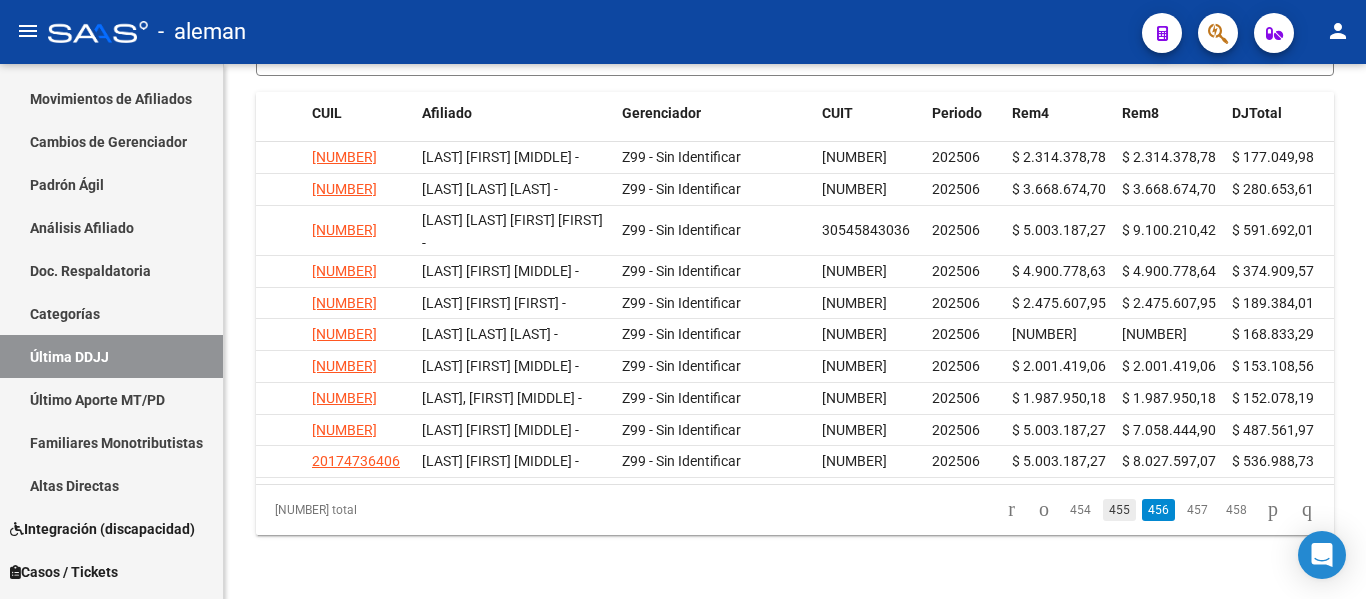 click on "455" 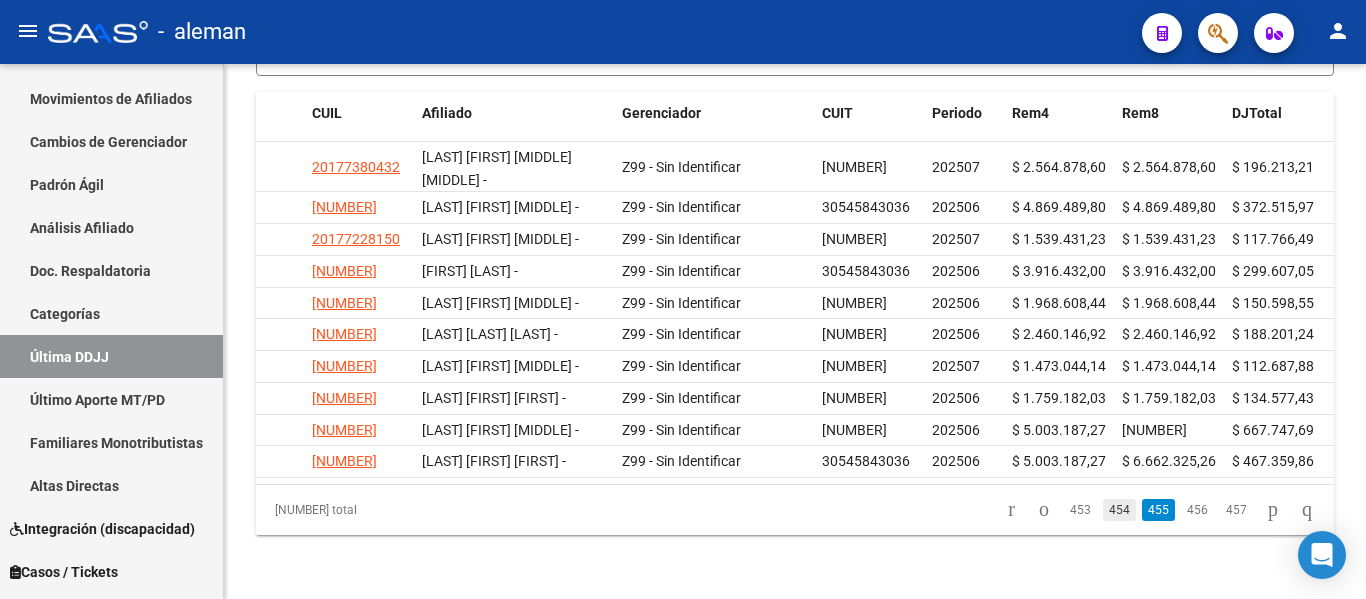 click on "454" 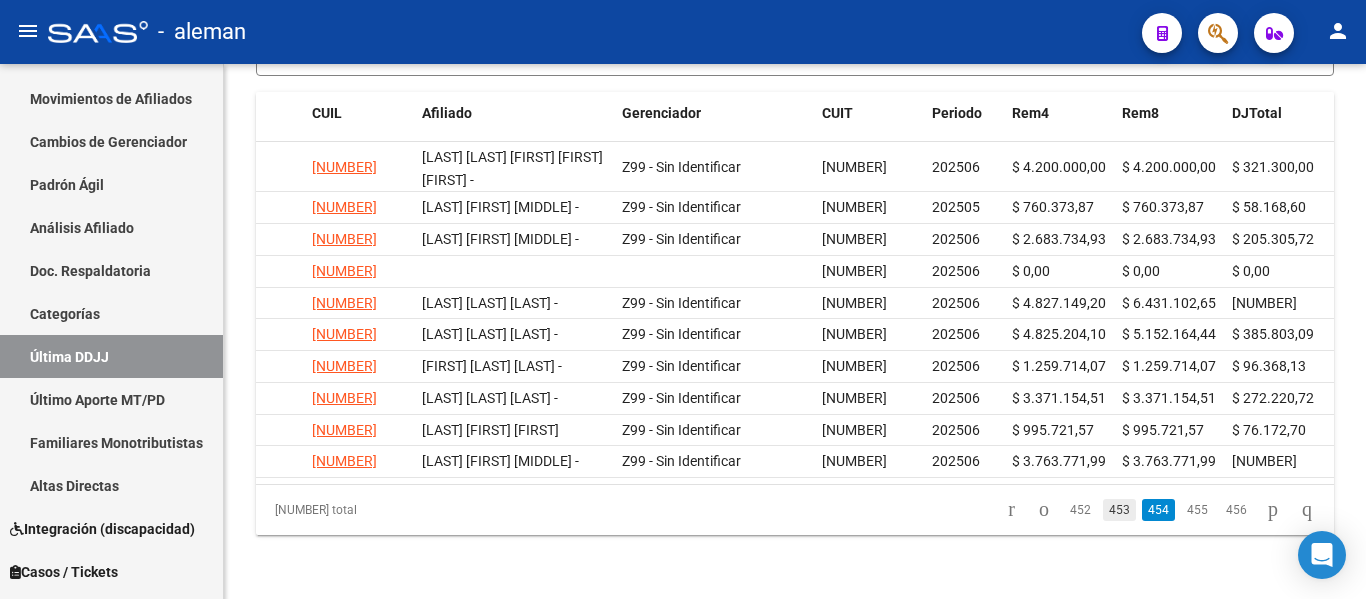 click on "453" 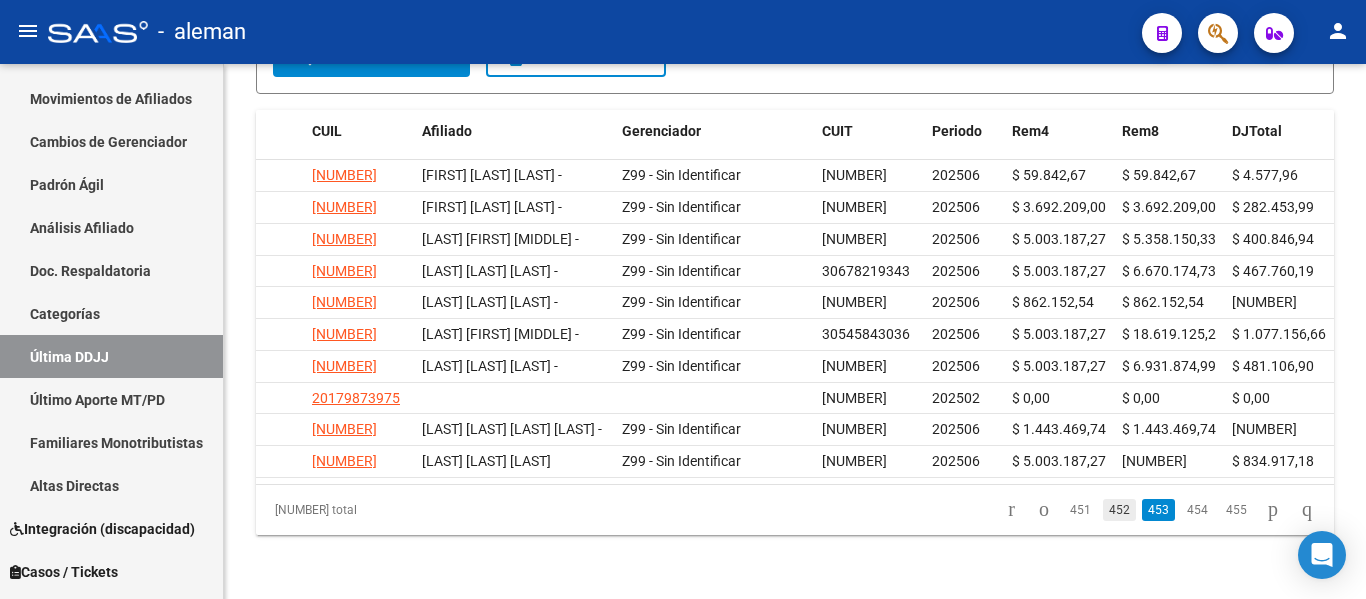 click on "452" 